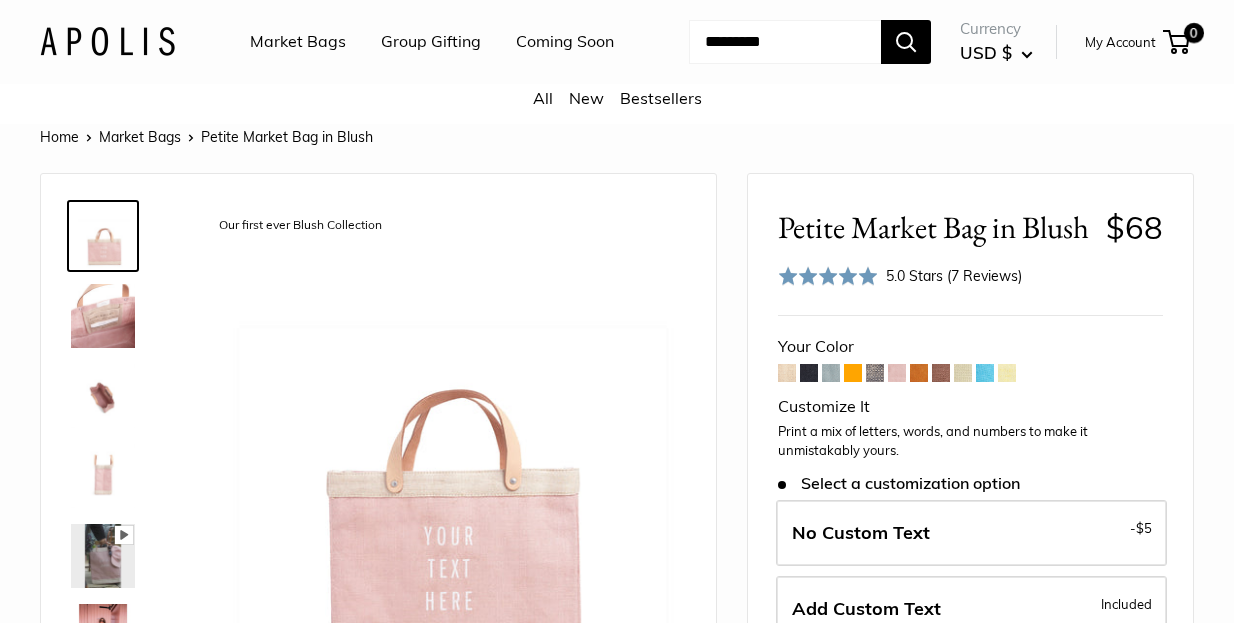 scroll, scrollTop: 0, scrollLeft: 0, axis: both 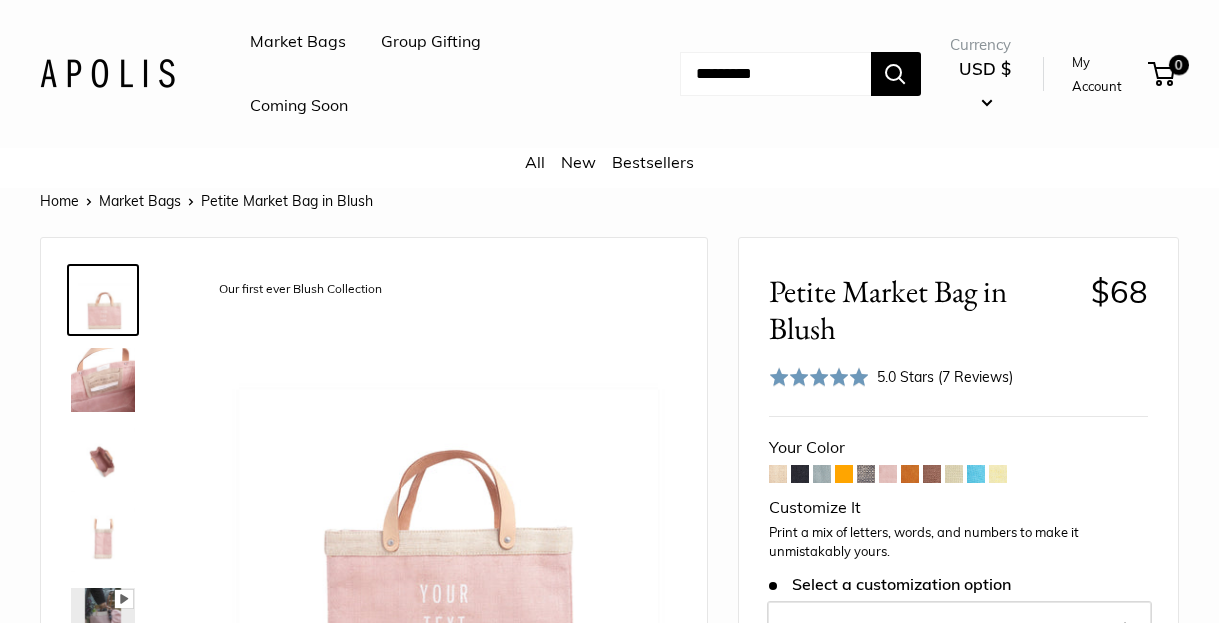 click on "Our first ever Blush Collection
Bird's eye view
Pause Play % buffered 00:00 Unmute Mute Exit fullscreen Enter fullscreen Play
Effortless style wherever you go
Seal of authenticity printed on the backside of every bag." at bounding box center (609, 1078) 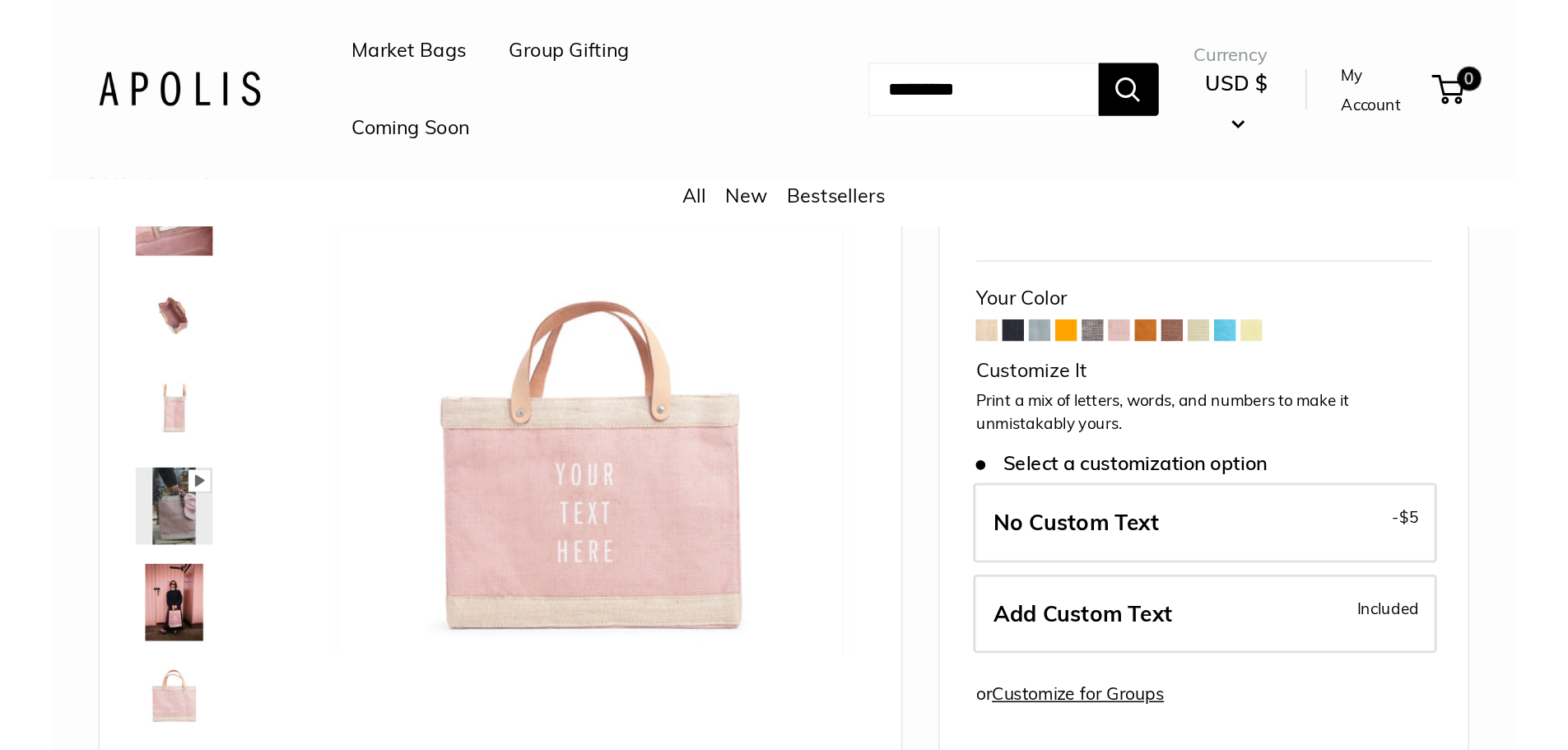 scroll, scrollTop: 0, scrollLeft: 0, axis: both 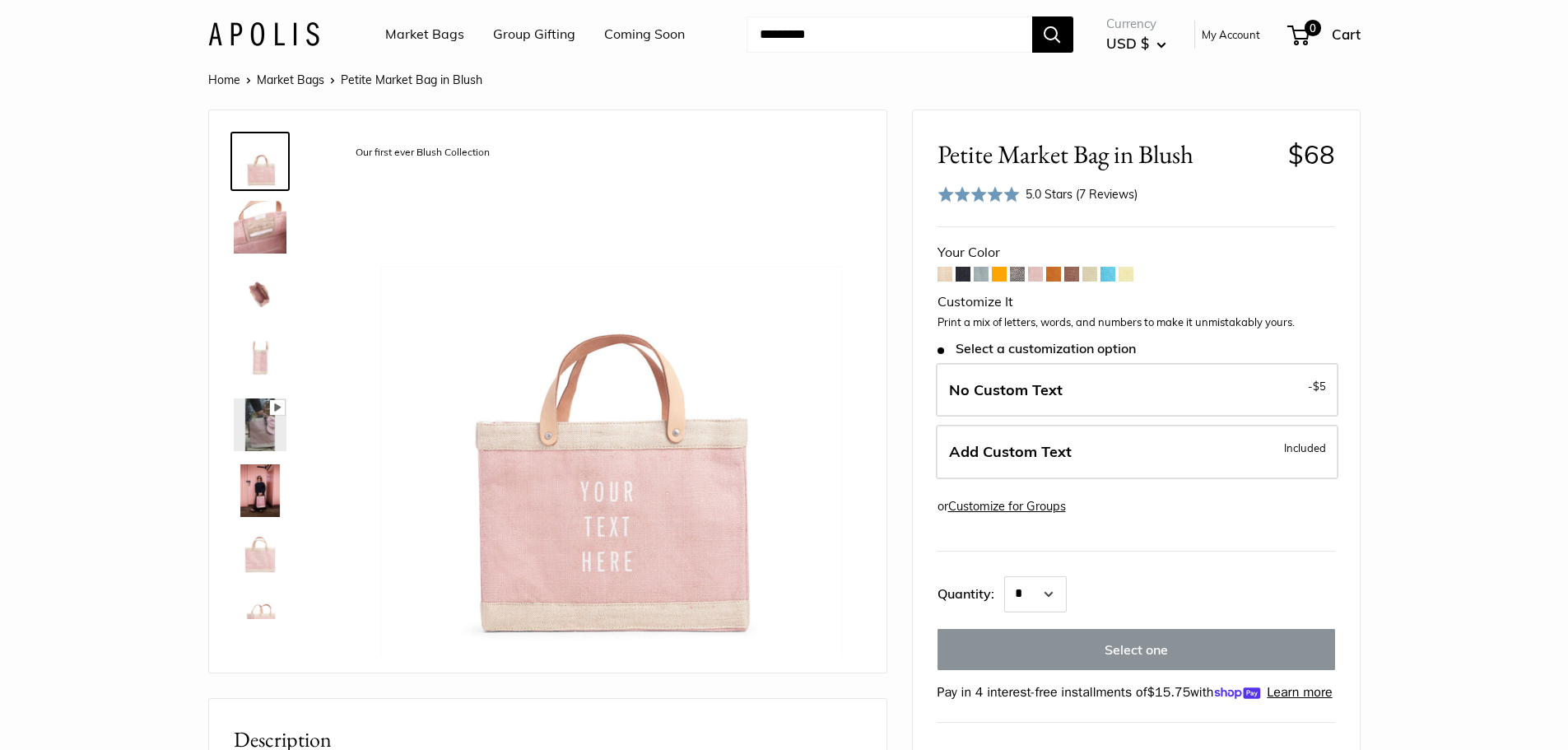 click at bounding box center [945, 274] 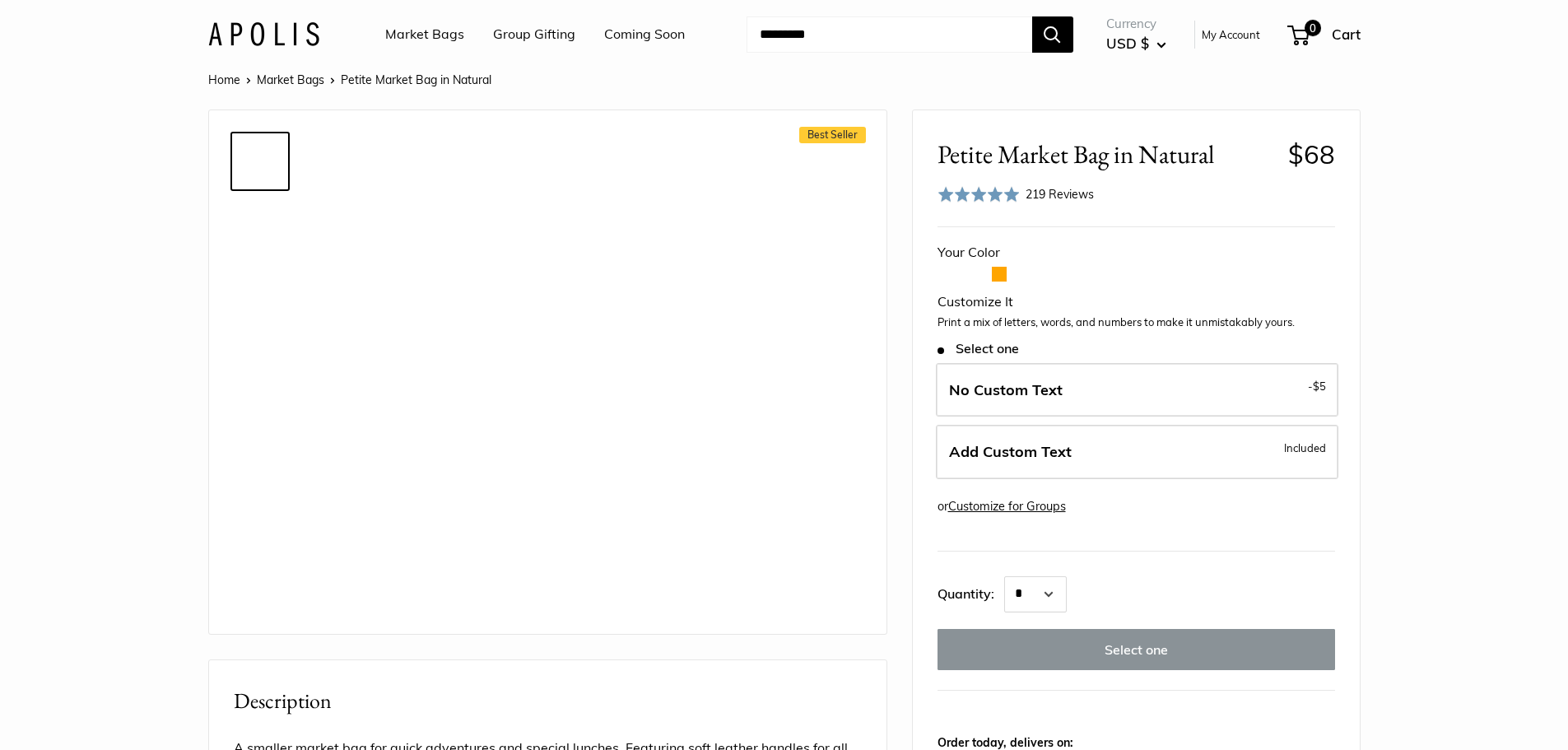 scroll, scrollTop: 0, scrollLeft: 0, axis: both 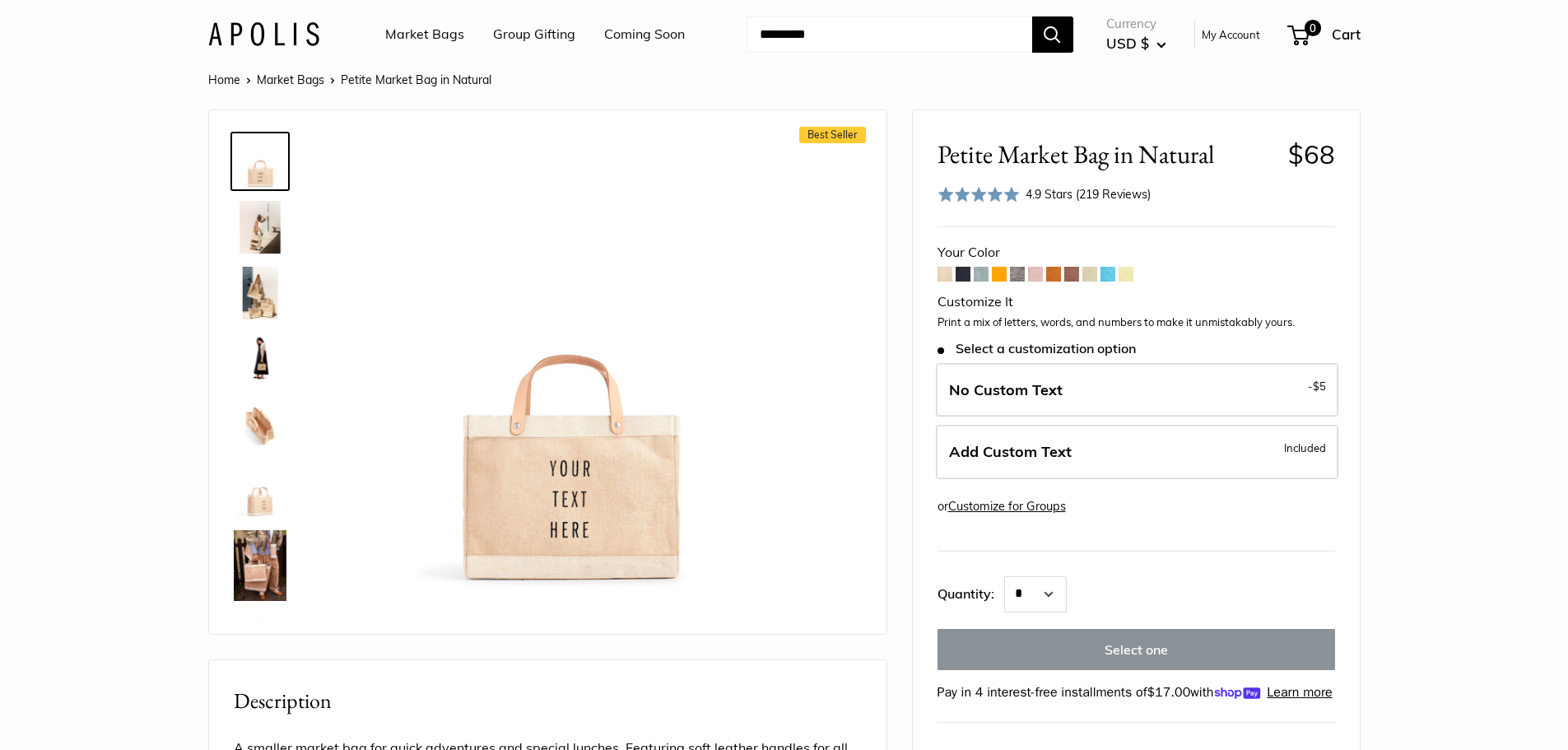 click at bounding box center (981, 274) 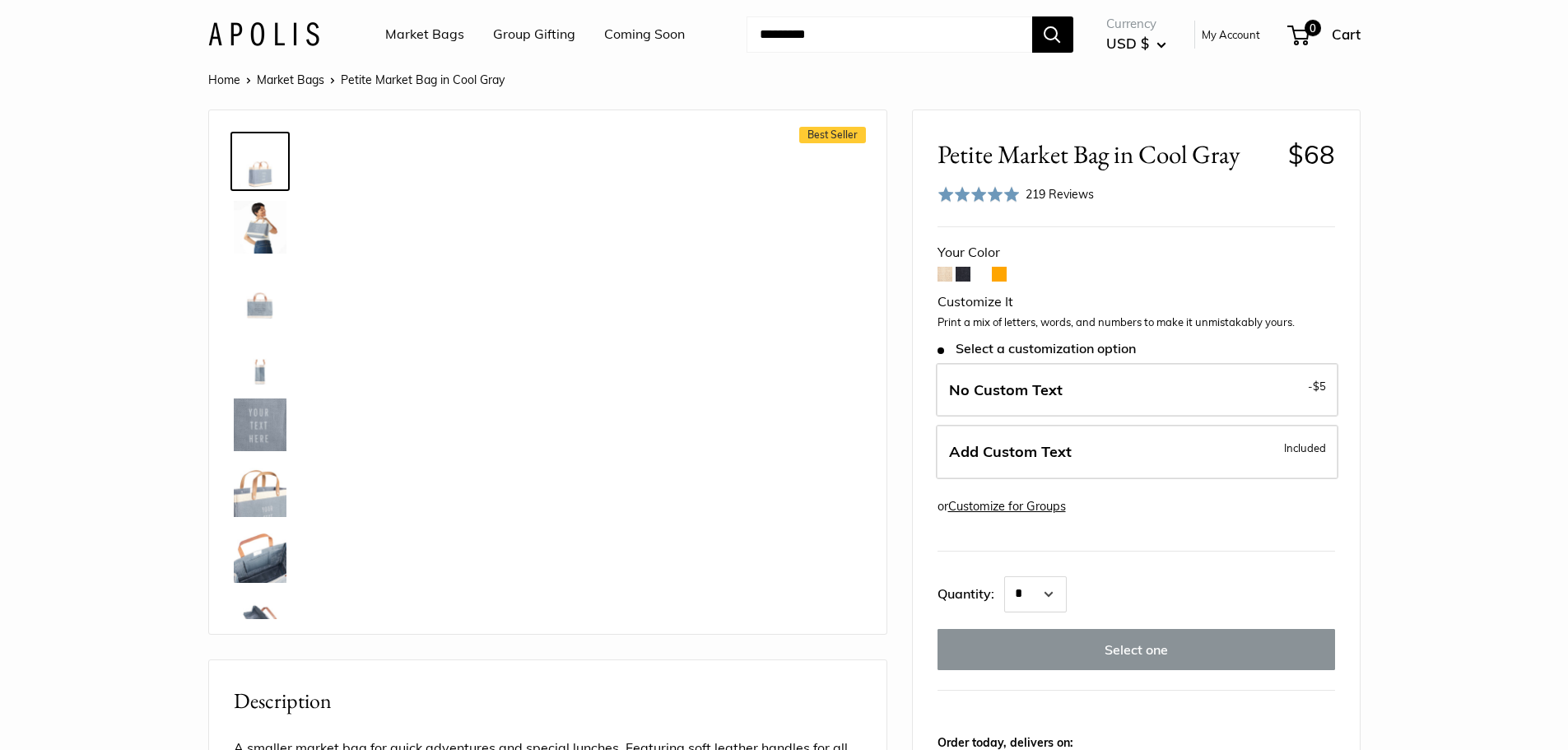 scroll, scrollTop: 0, scrollLeft: 0, axis: both 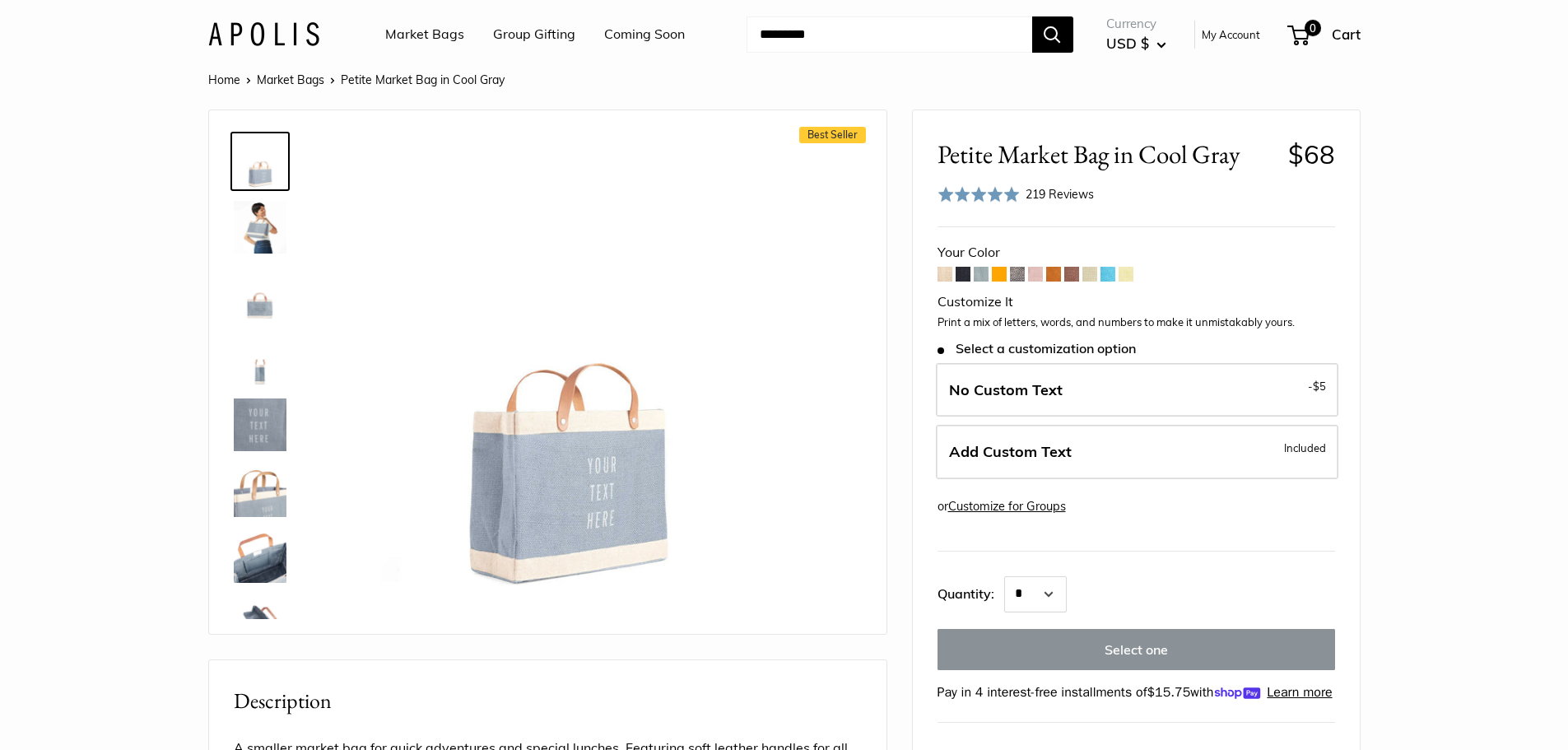 click at bounding box center (1035, 274) 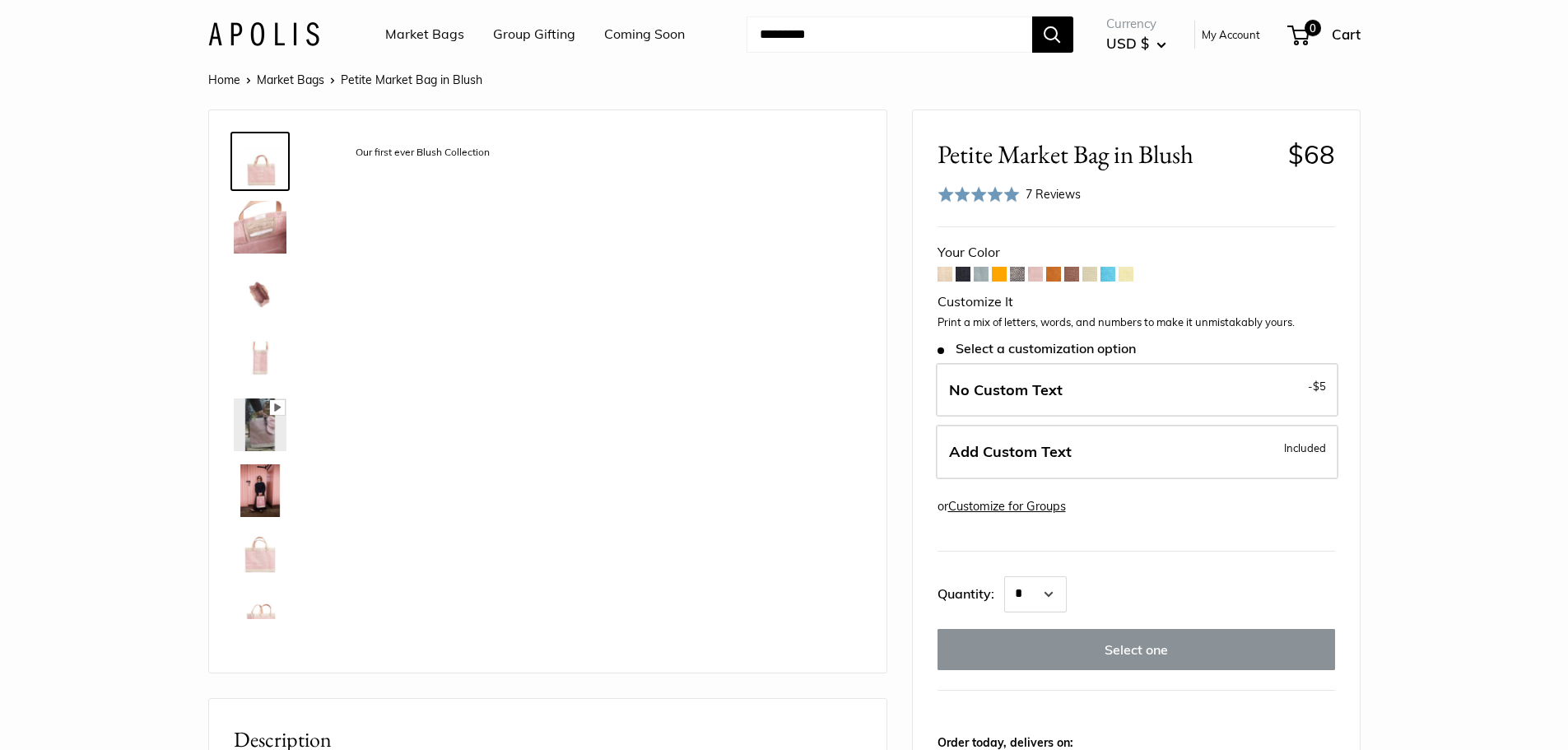 scroll, scrollTop: 0, scrollLeft: 0, axis: both 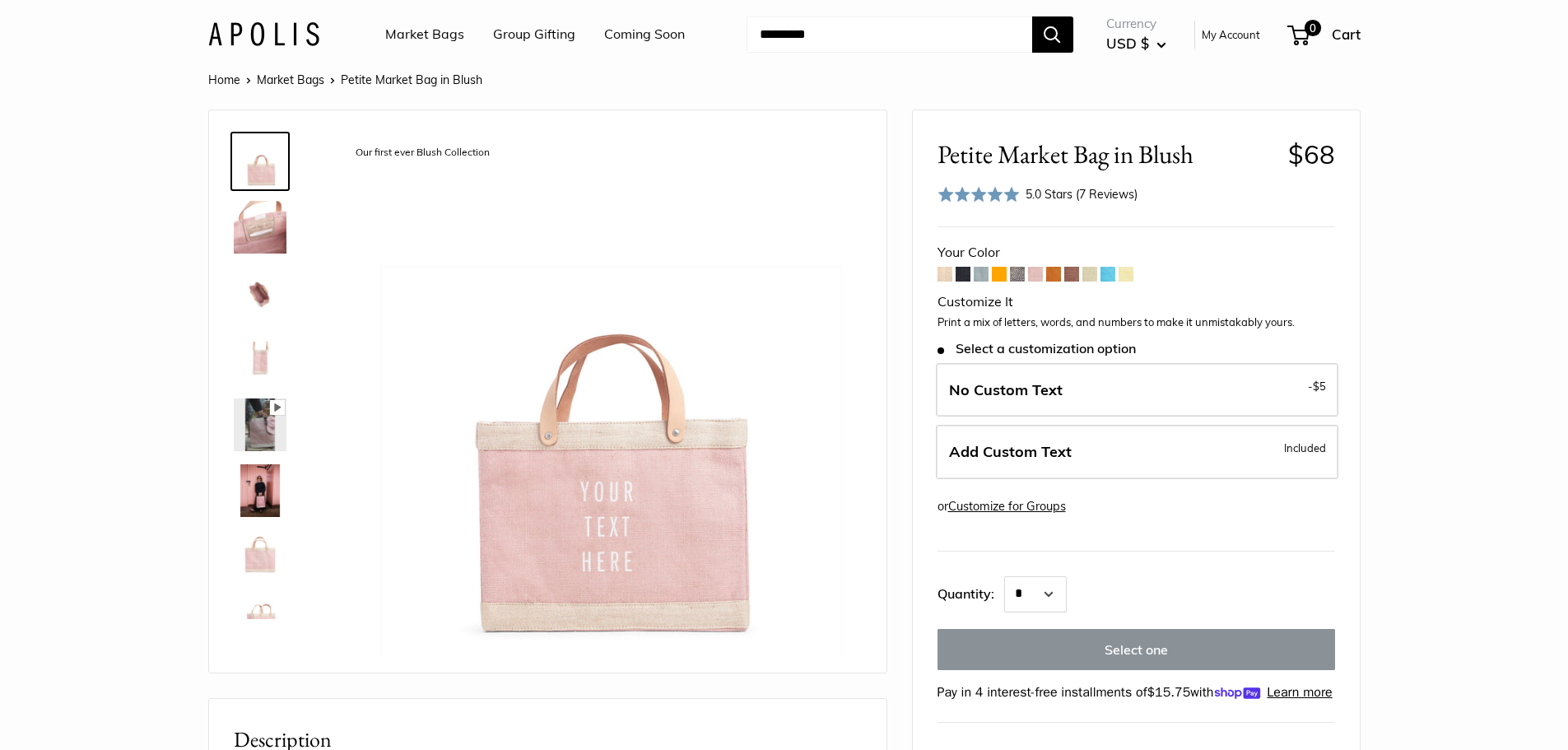 click at bounding box center [1017, 274] 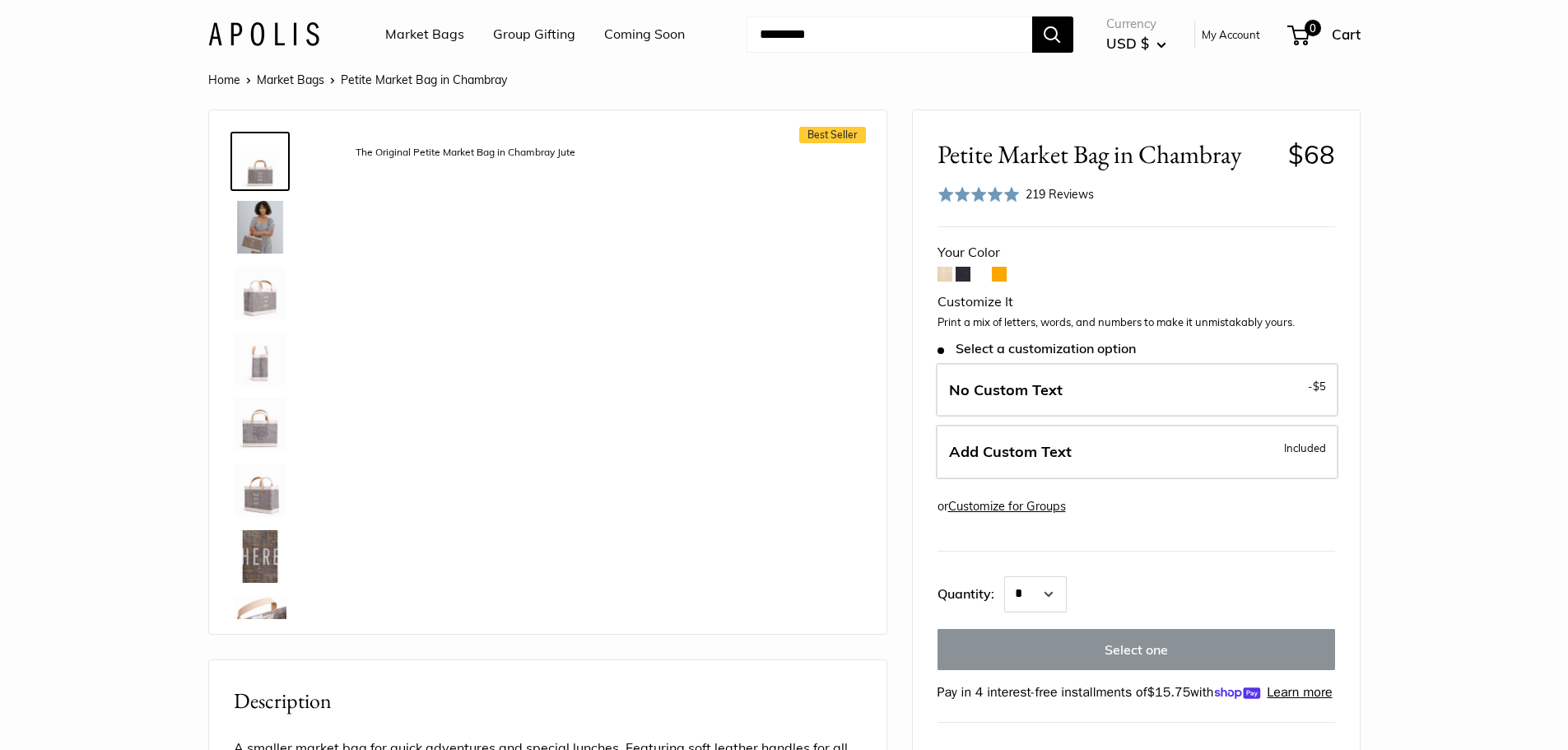 scroll, scrollTop: 0, scrollLeft: 0, axis: both 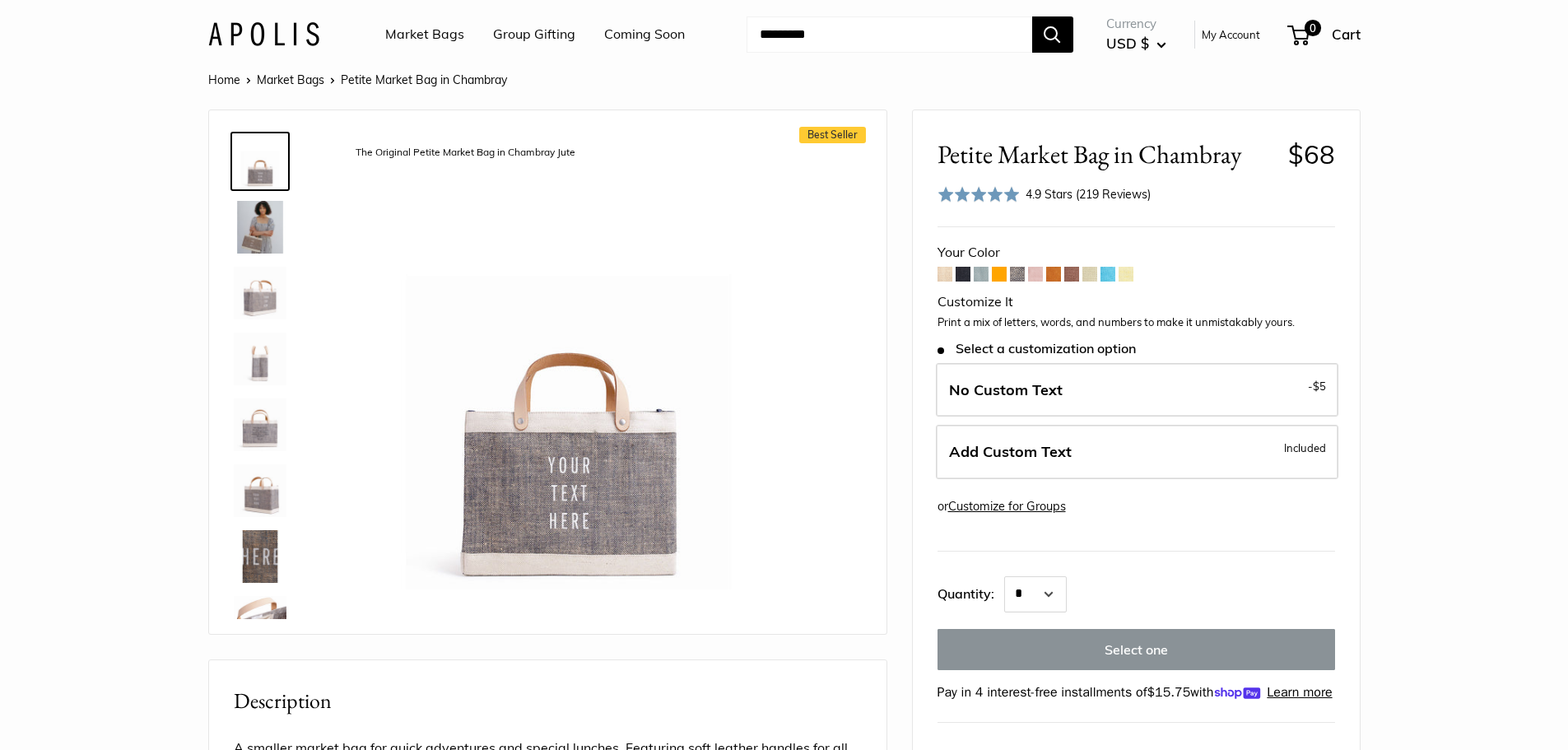 click at bounding box center (1035, 274) 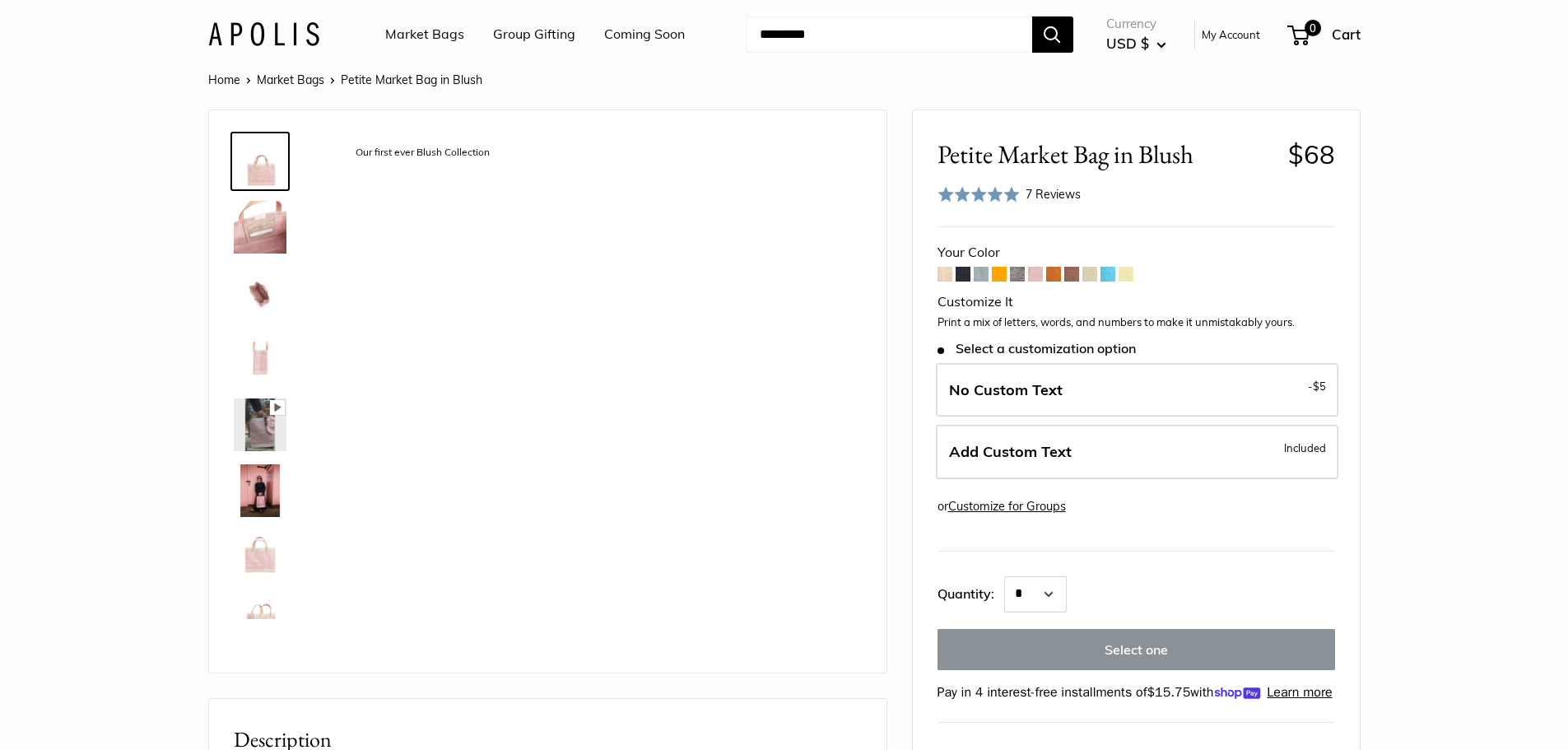 scroll, scrollTop: 0, scrollLeft: 0, axis: both 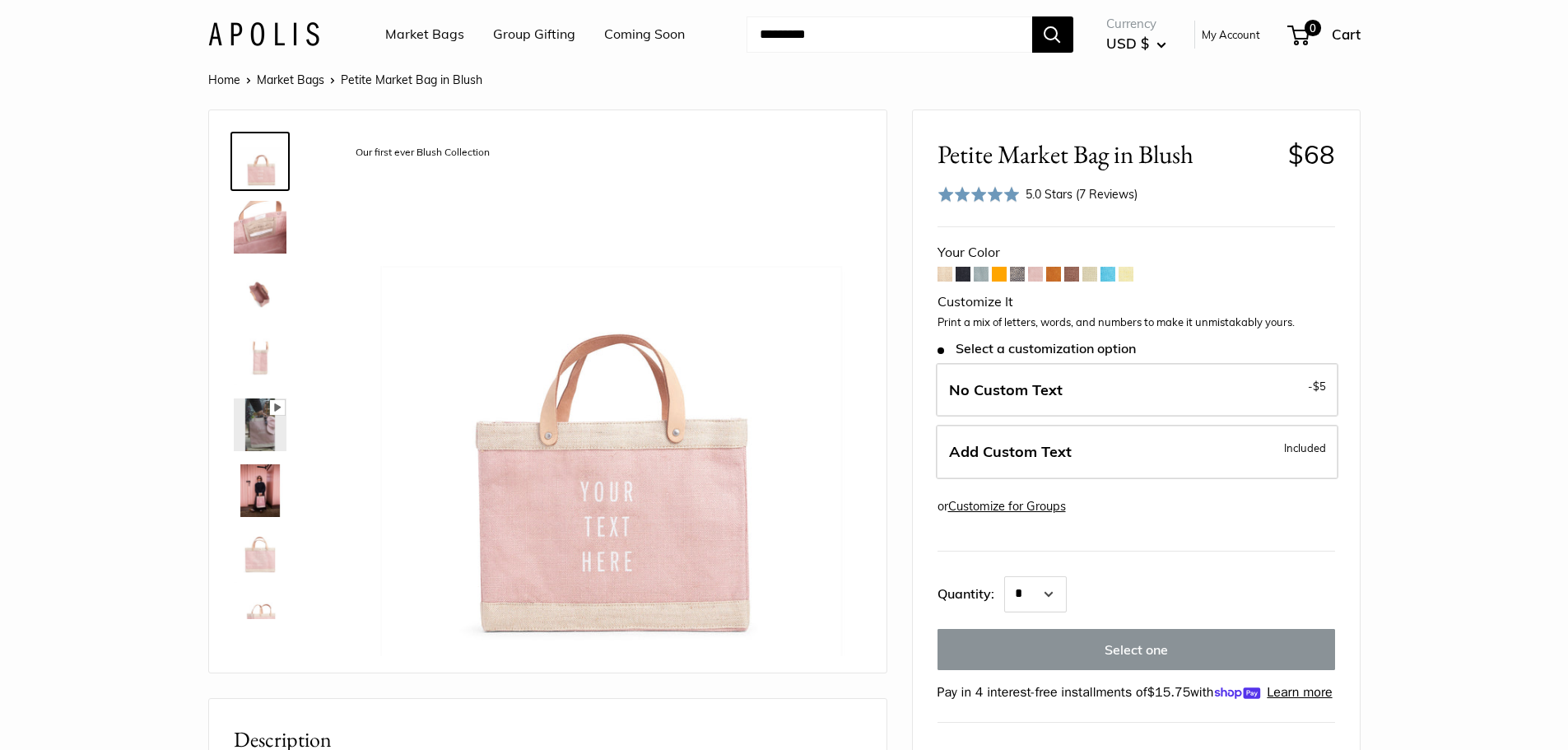 click on "Our first ever Blush Collection
Bird's eye view
Pause Play % buffered 00:00 Unmute Mute Exit fullscreen Enter fullscreen Play
Effortless style wherever you go
Seal of authenticity printed on the backside of every bag." at bounding box center [784, 797] 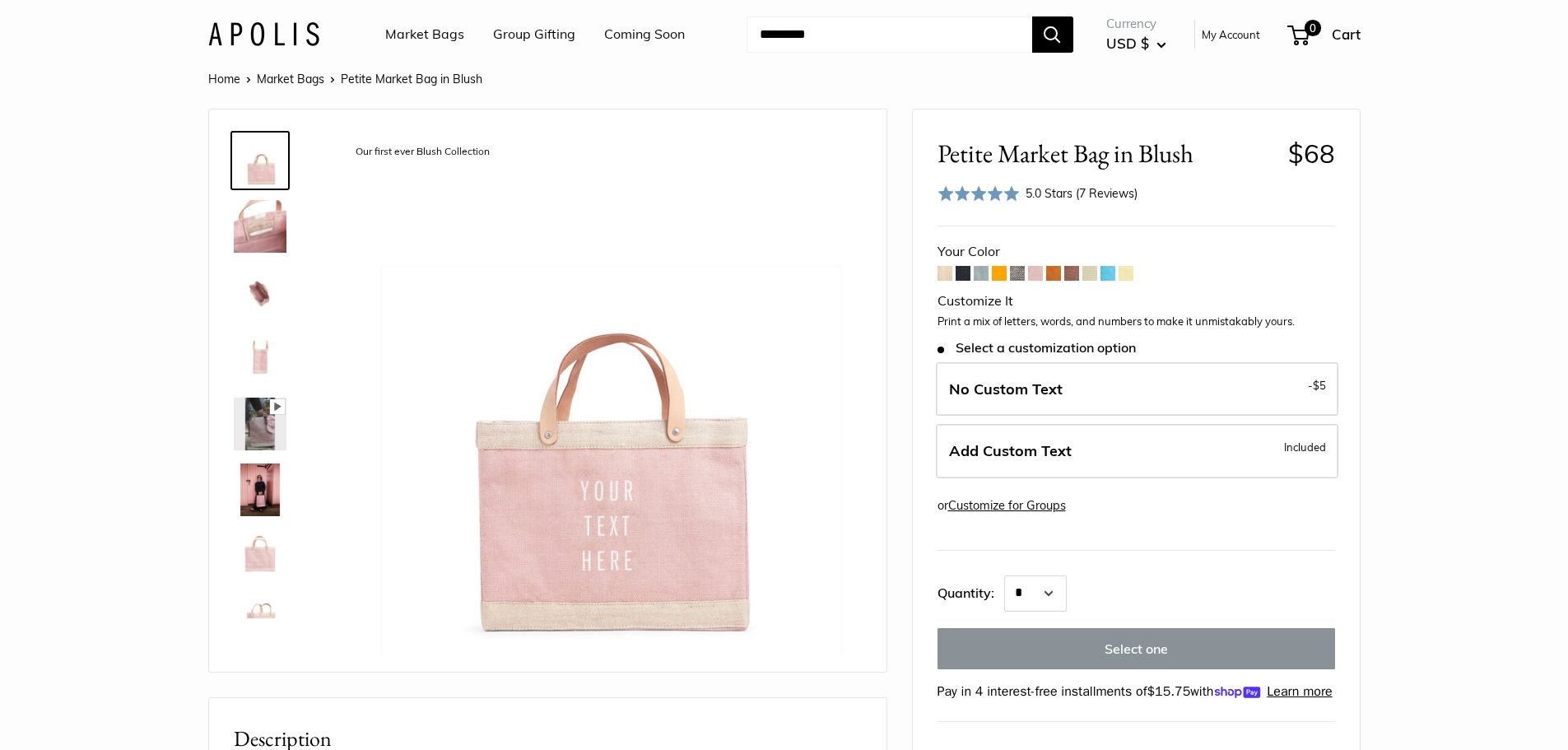 scroll, scrollTop: 0, scrollLeft: 0, axis: both 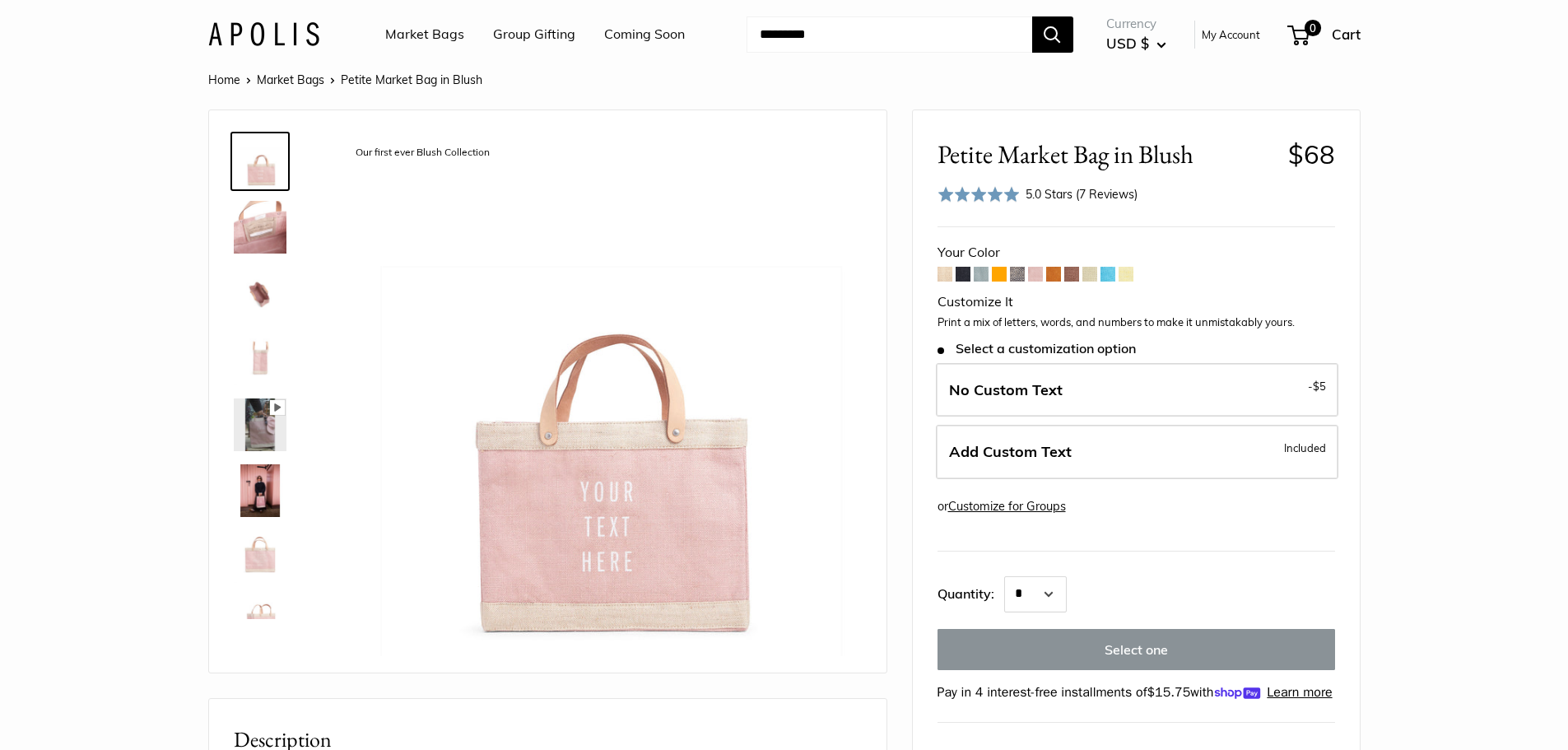 click at bounding box center [1126, 274] 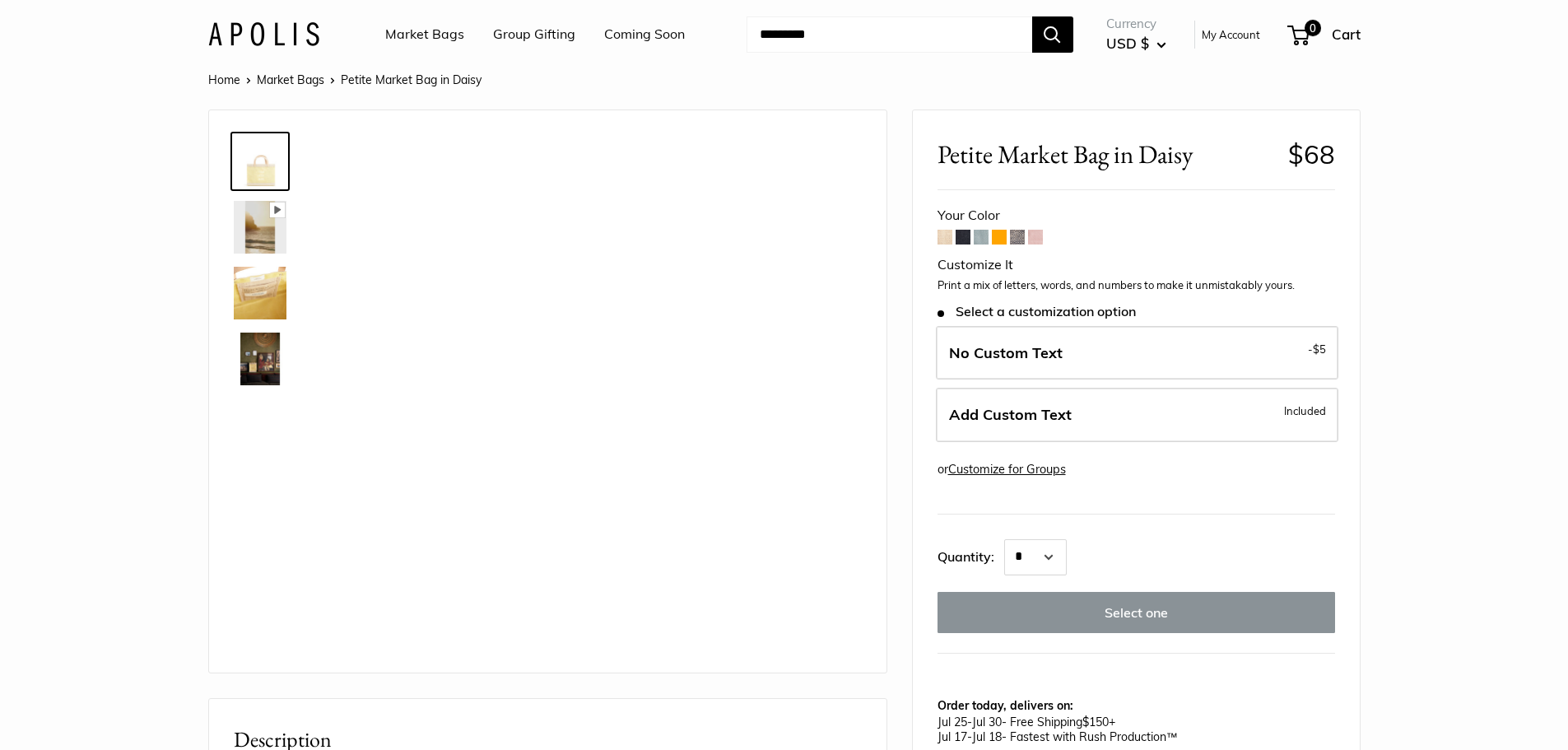 scroll, scrollTop: 0, scrollLeft: 0, axis: both 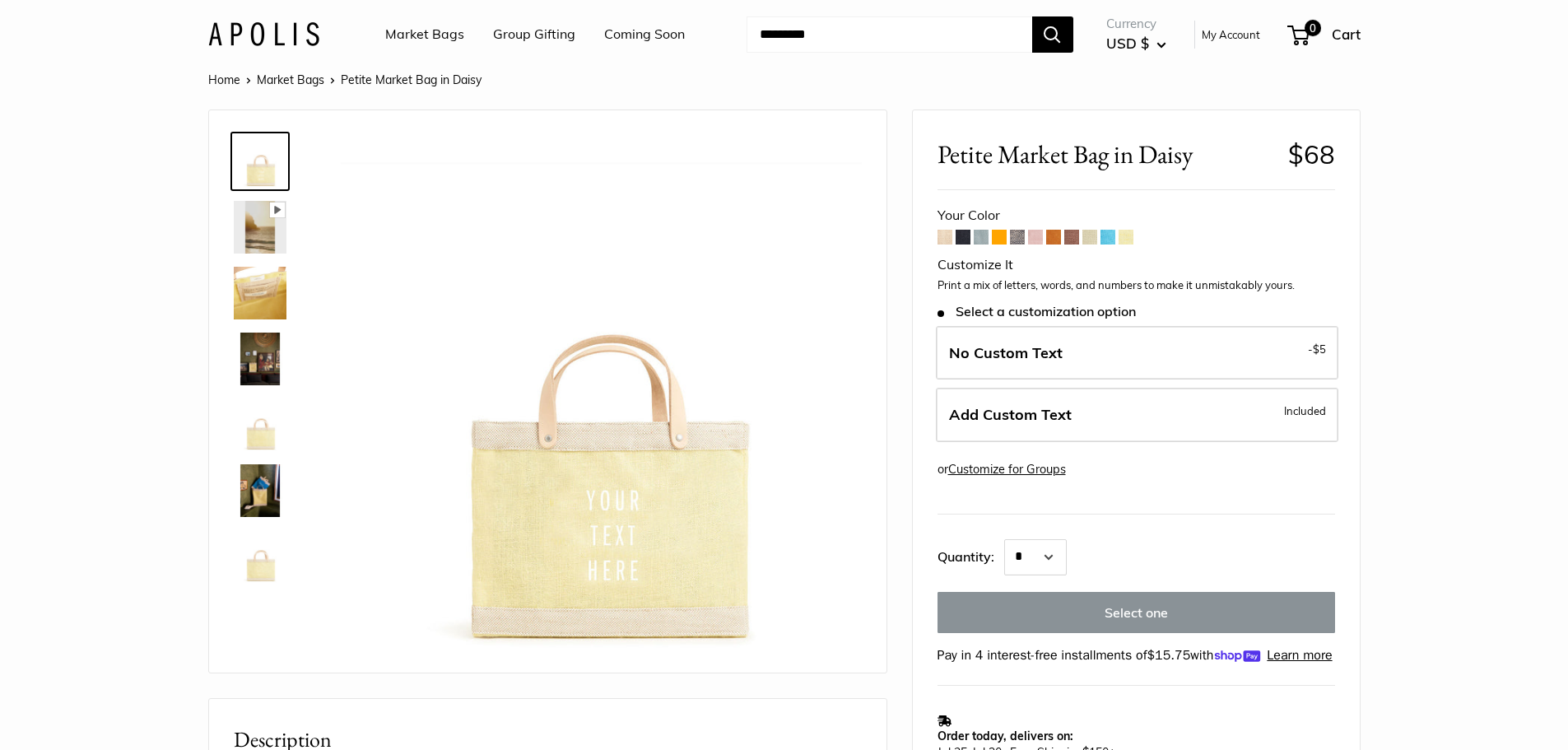 click at bounding box center [1035, 237] 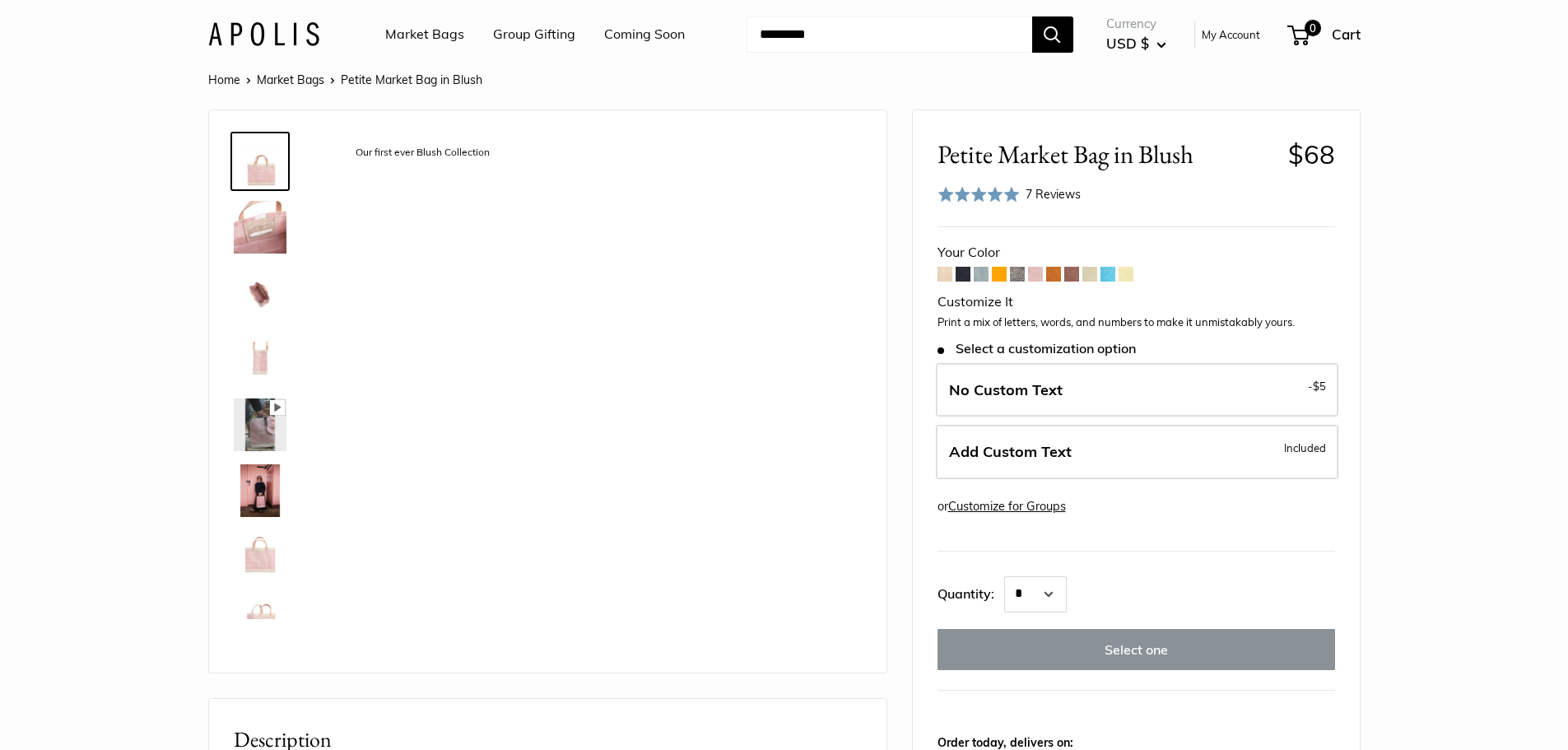 scroll, scrollTop: 0, scrollLeft: 0, axis: both 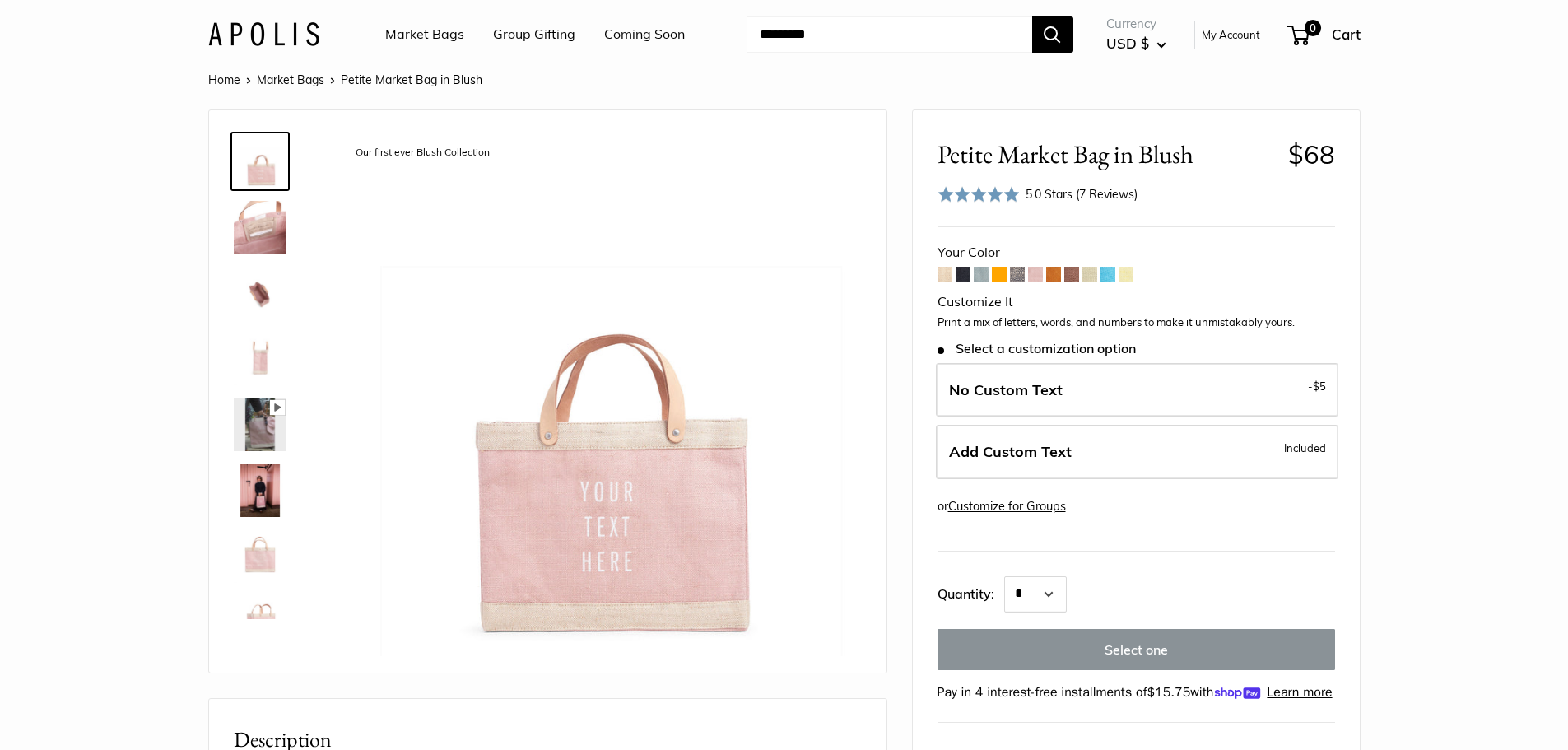 click at bounding box center (1035, 274) 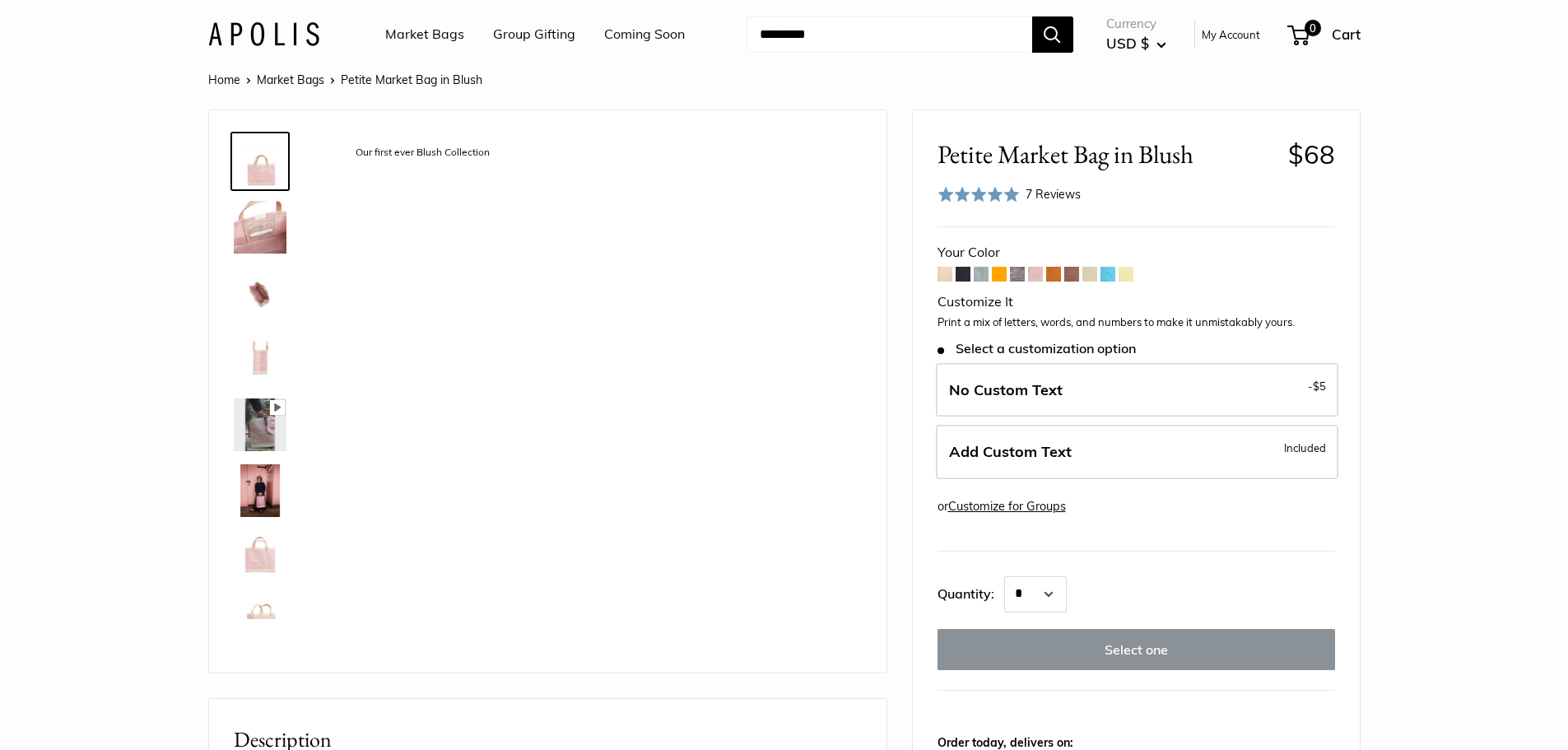 scroll, scrollTop: 0, scrollLeft: 0, axis: both 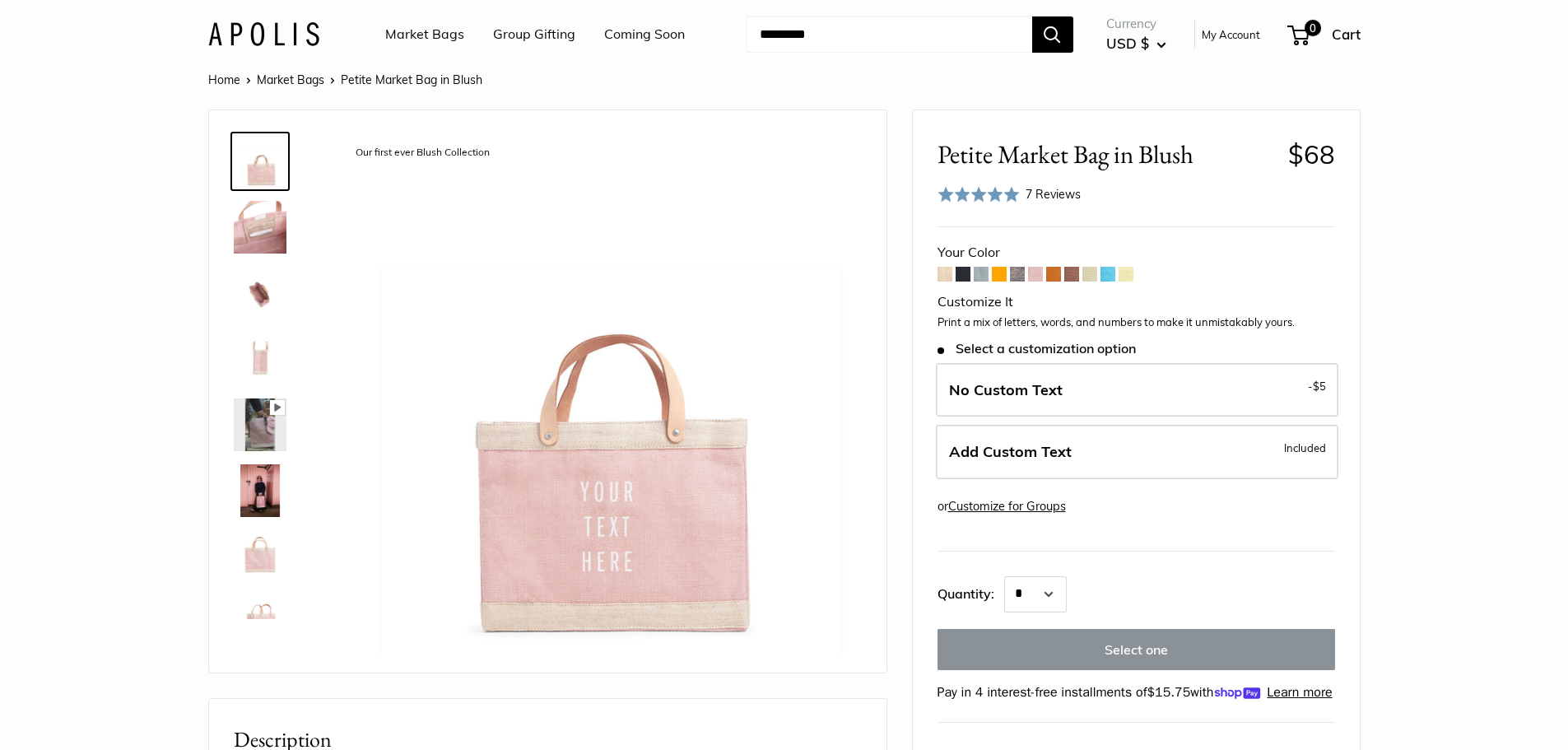click at bounding box center (999, 274) 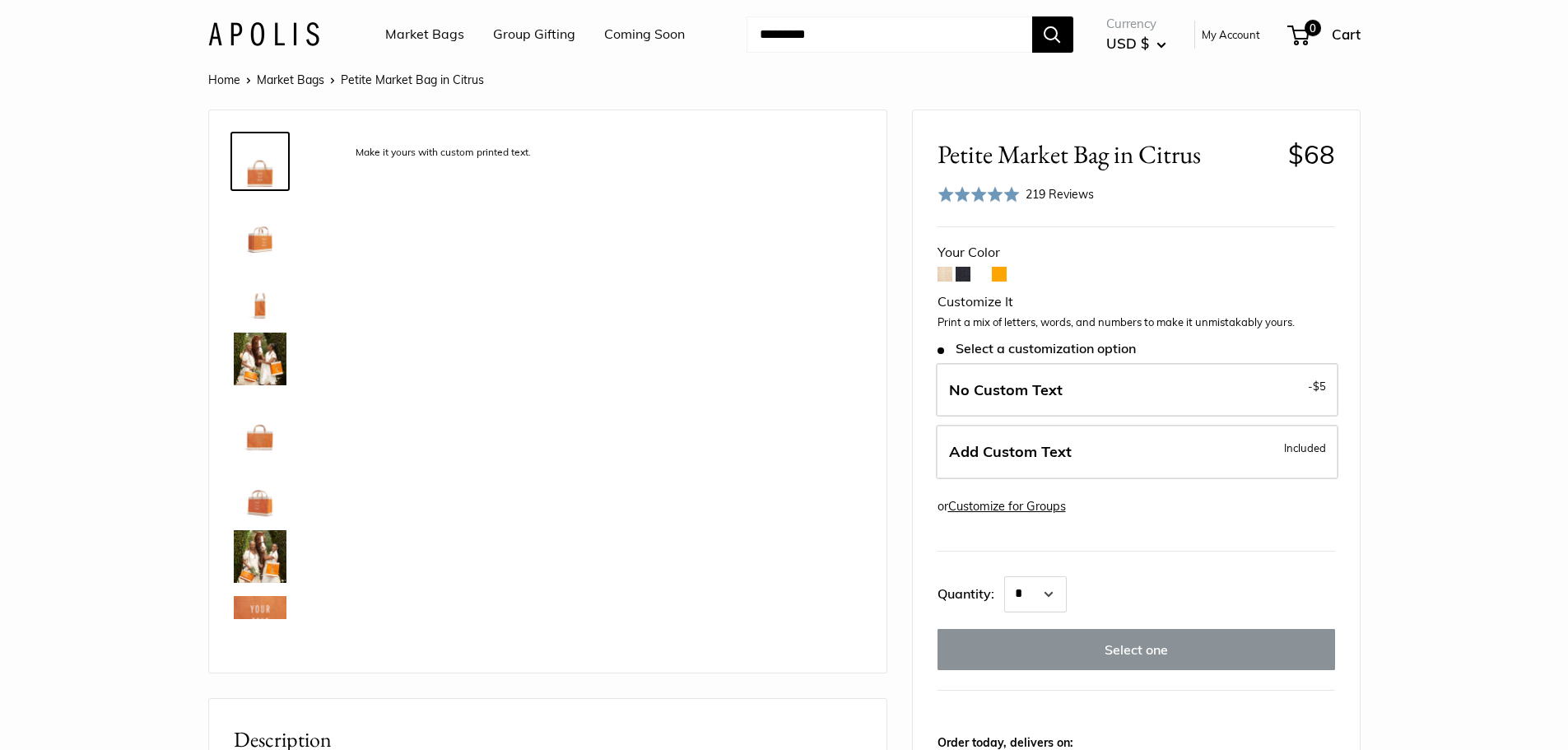 scroll, scrollTop: 0, scrollLeft: 0, axis: both 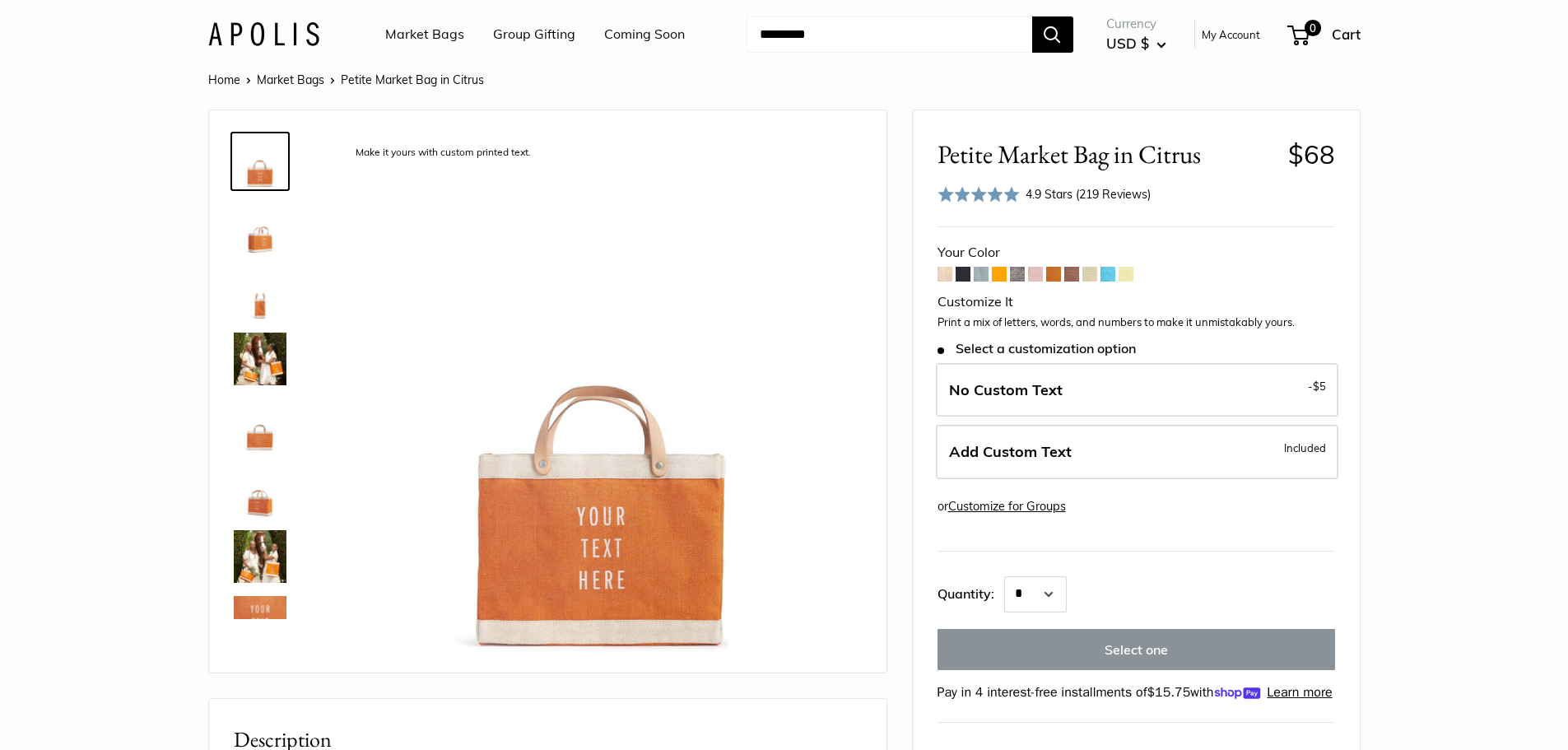 click at bounding box center (1035, 274) 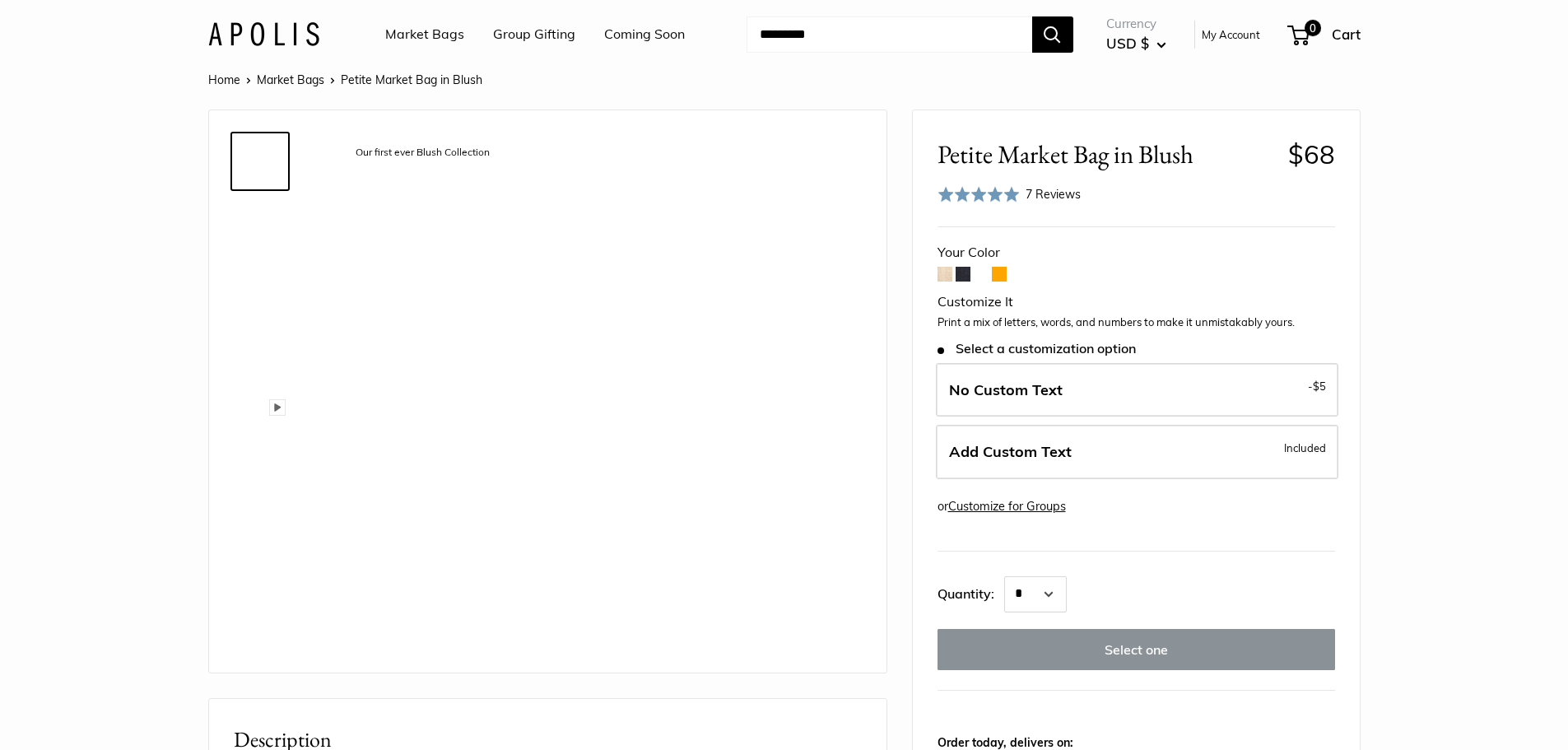 scroll, scrollTop: 0, scrollLeft: 0, axis: both 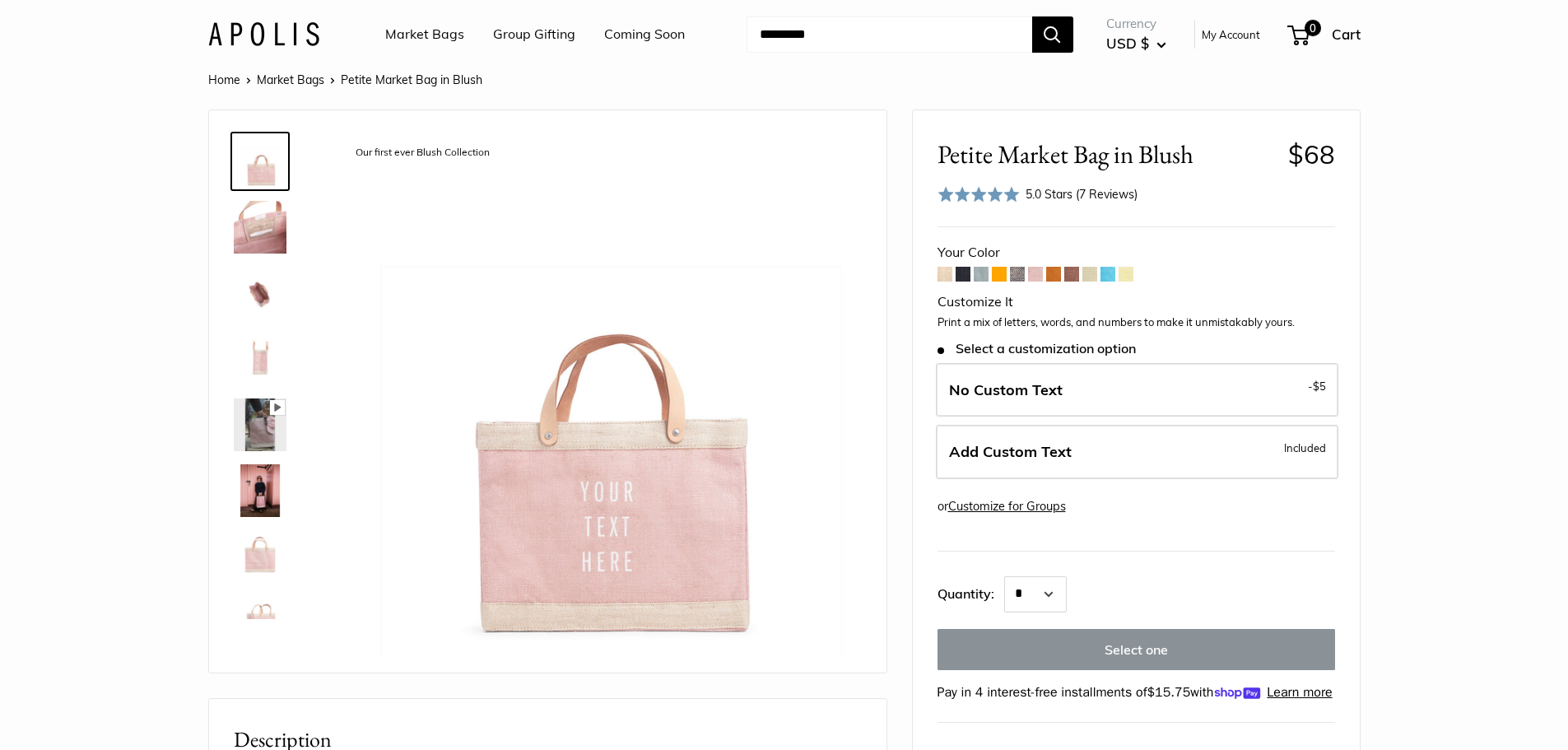 click on "Home
Market Bags
Petite Market Bag in Blush
Our first ever Blush Collection
Bird's eye view
Pause Play % buffered 00:00 Unmute Mute Exit fullscreen Enter fullscreen Play" at bounding box center [784, 777] 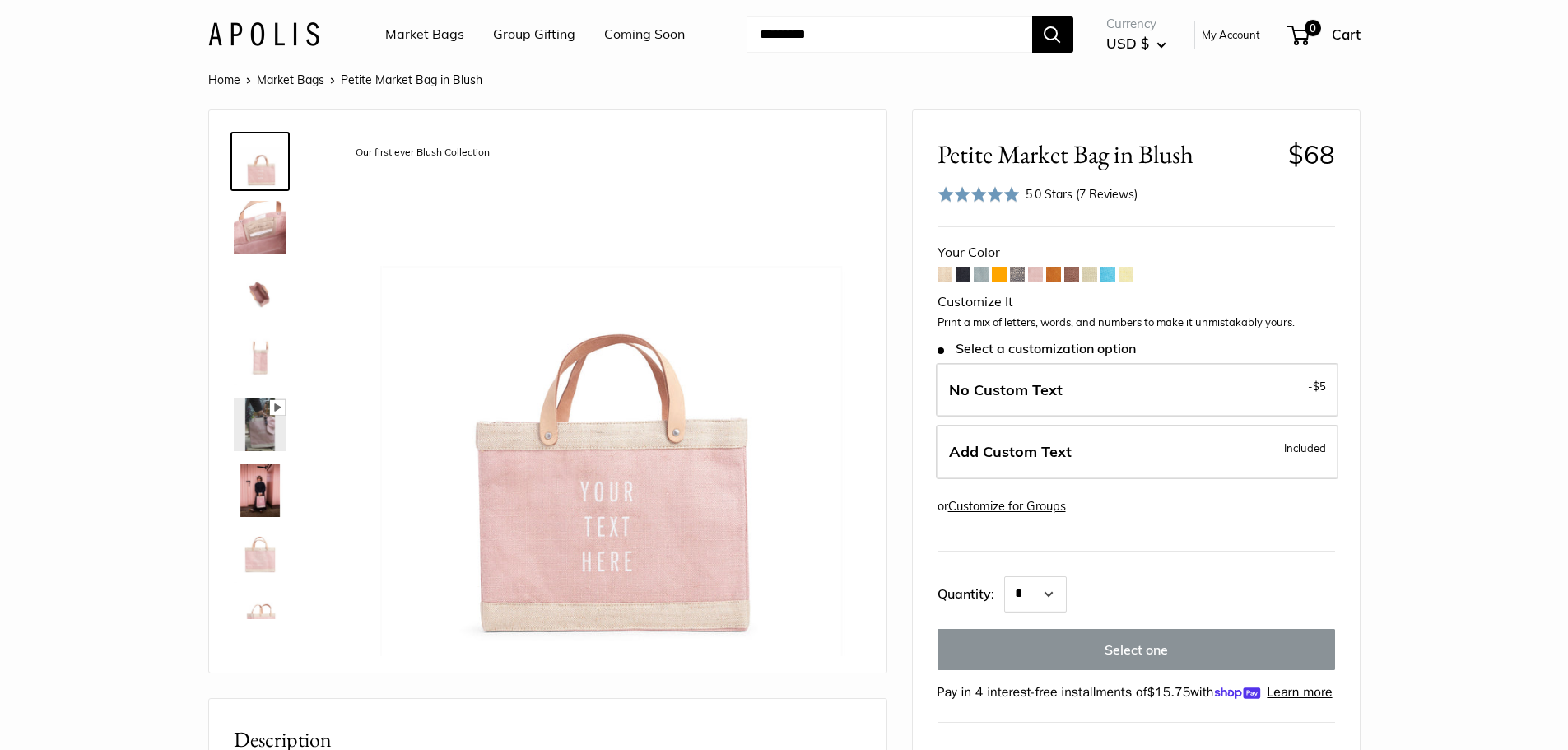 click at bounding box center [1126, 274] 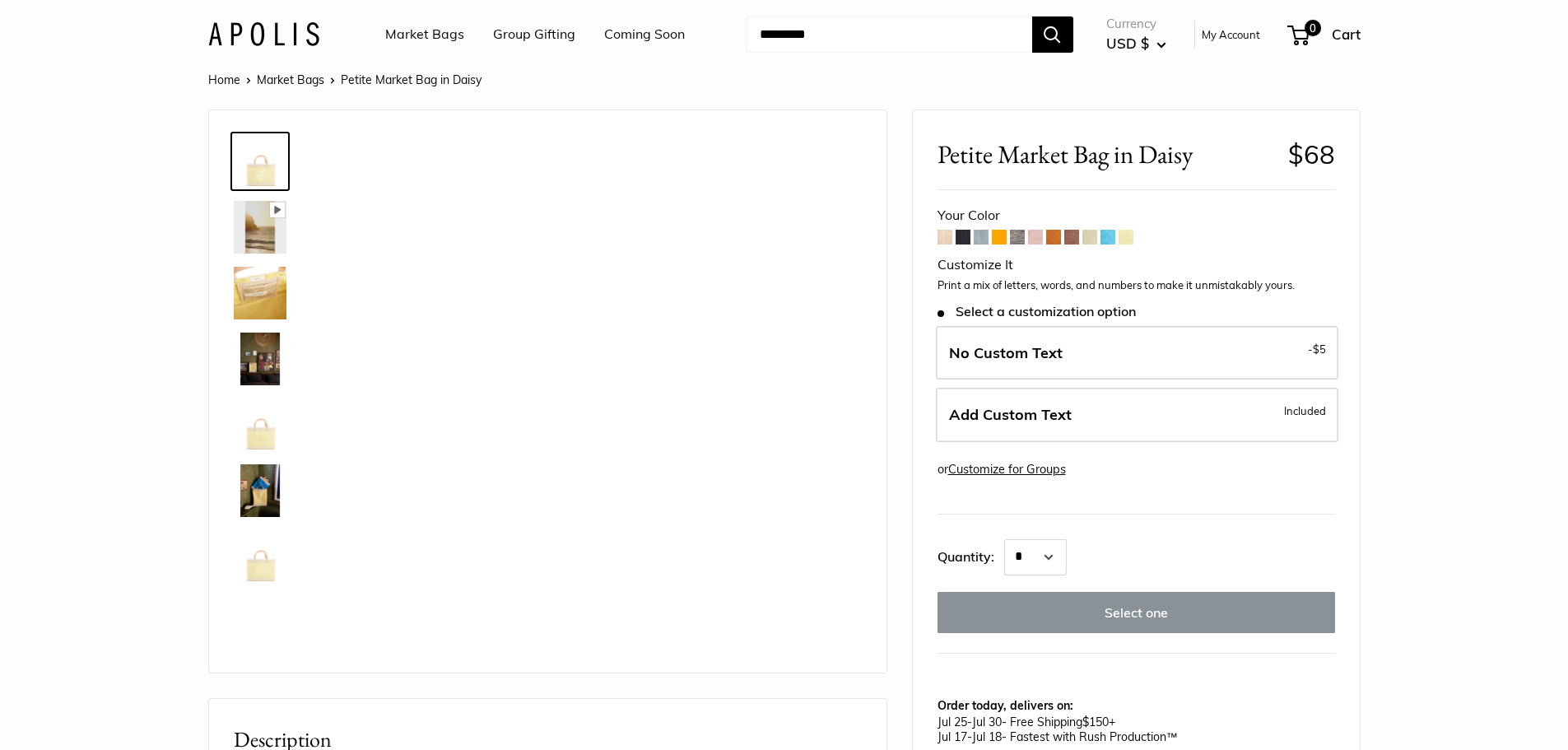 scroll, scrollTop: 0, scrollLeft: 0, axis: both 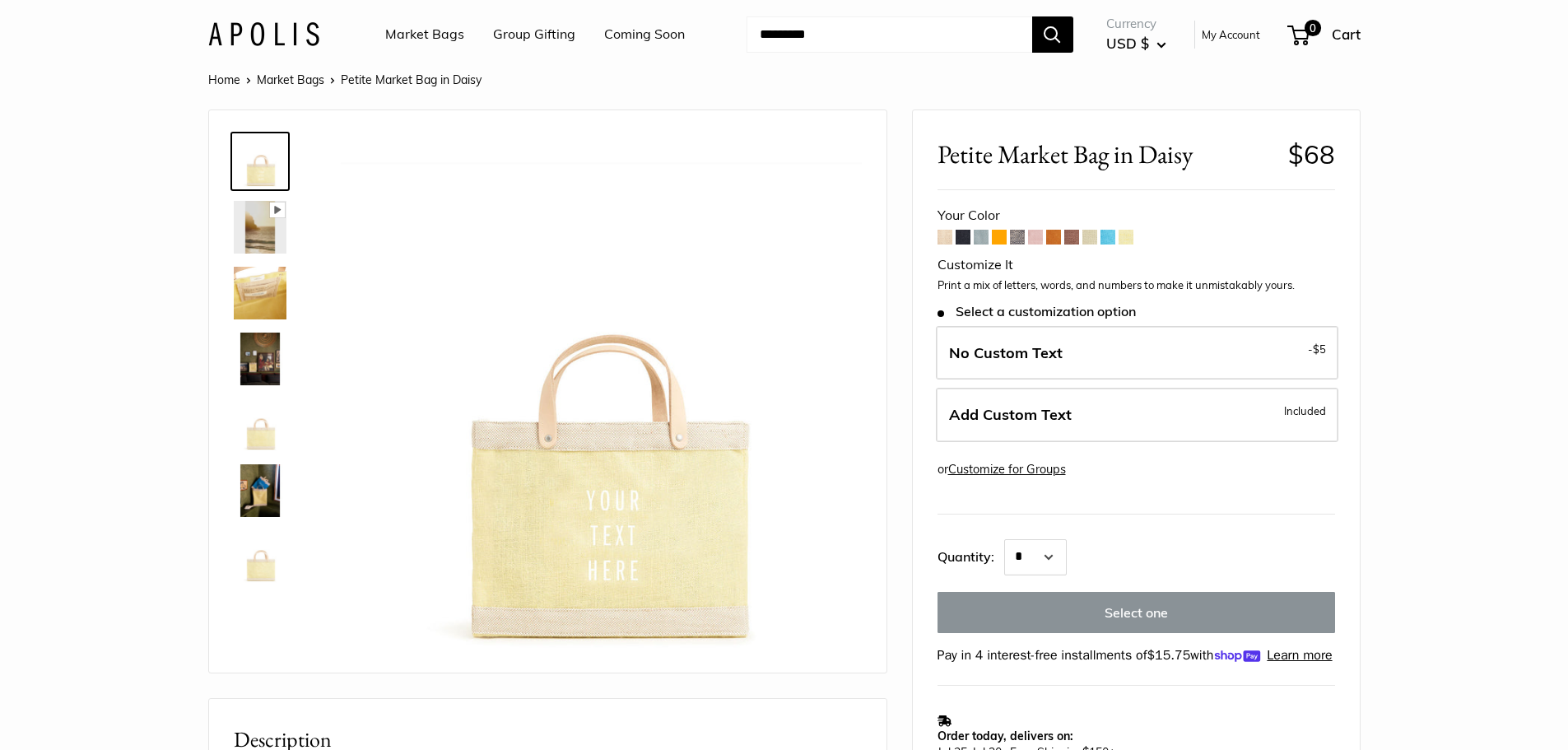 click at bounding box center [1090, 237] 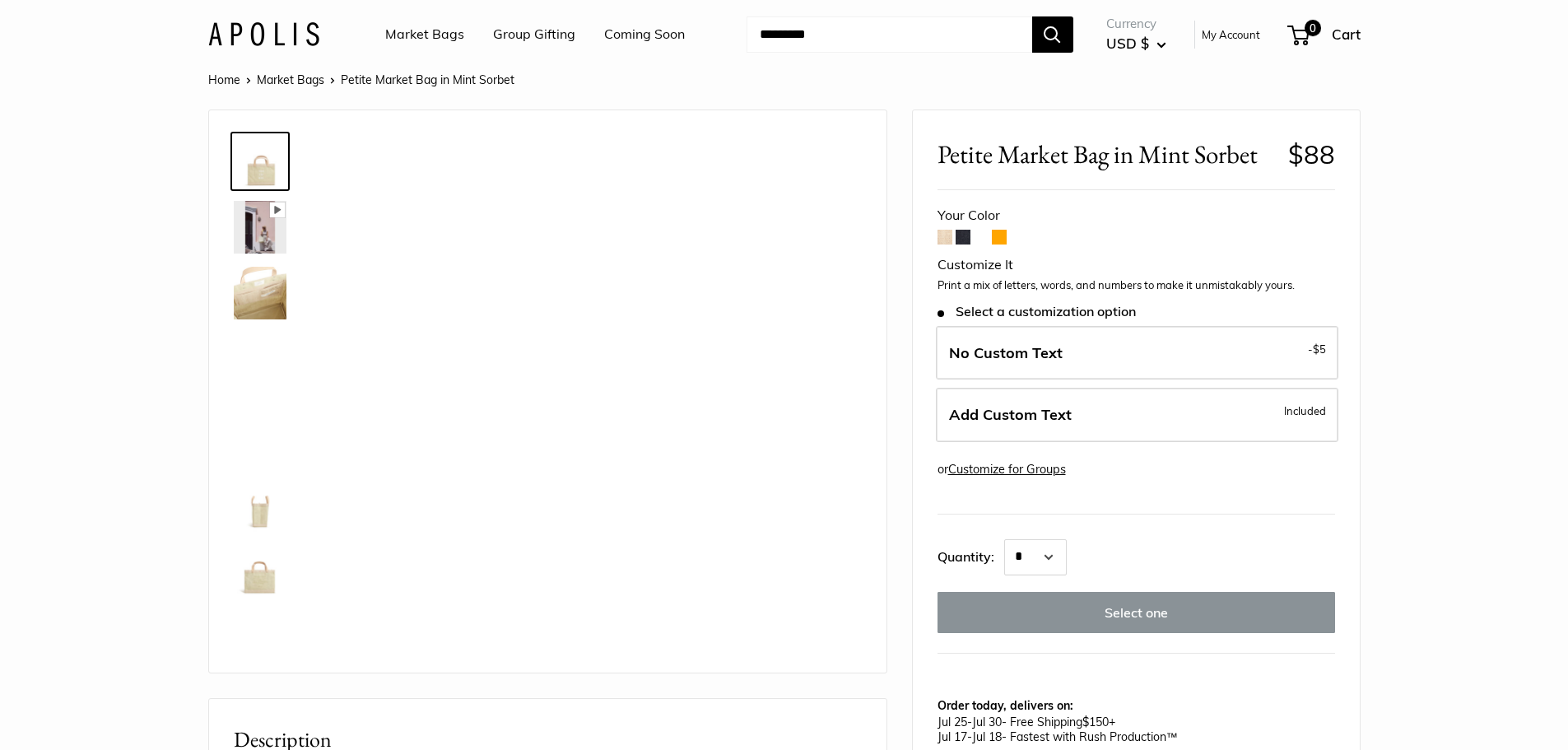 scroll, scrollTop: 0, scrollLeft: 0, axis: both 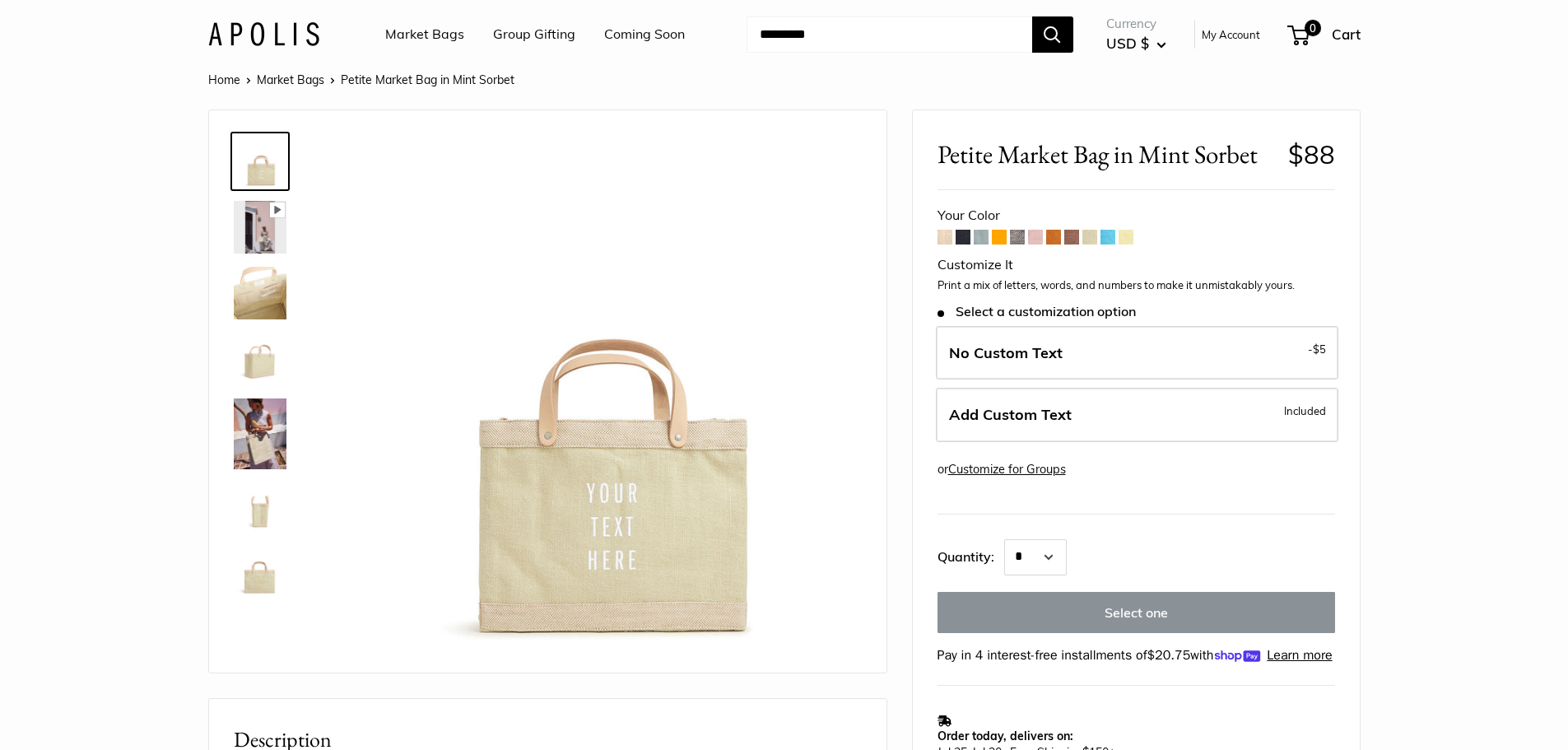 click on "Home
Market Bags
Petite Market Bag in Mint Sorbet
Pause Play % buffered 00:00 Unmute Mute Exit fullscreen Enter fullscreen Play
Seal of authenticity printed on the backside of every bag.
+" at bounding box center [784, 777] 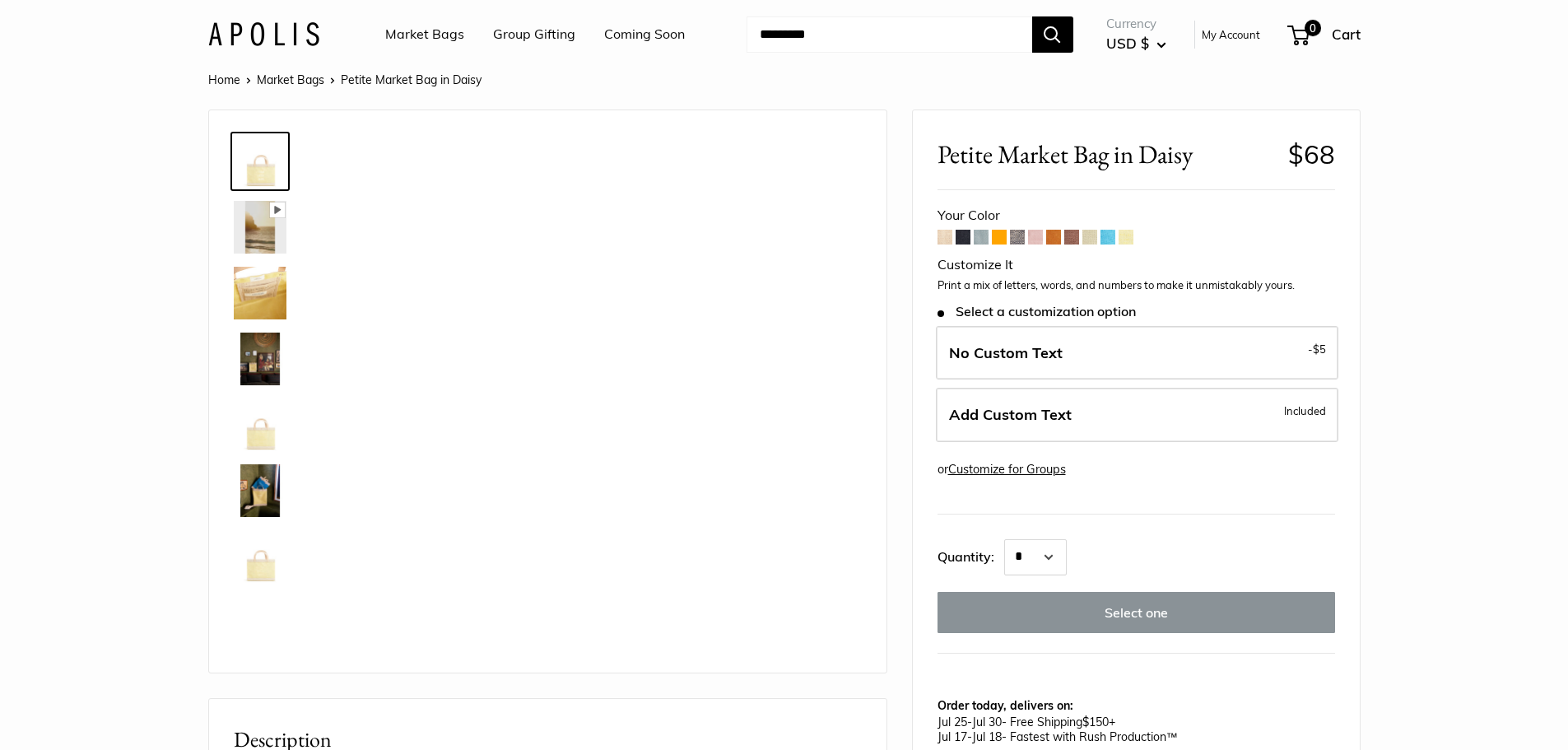 scroll, scrollTop: 0, scrollLeft: 0, axis: both 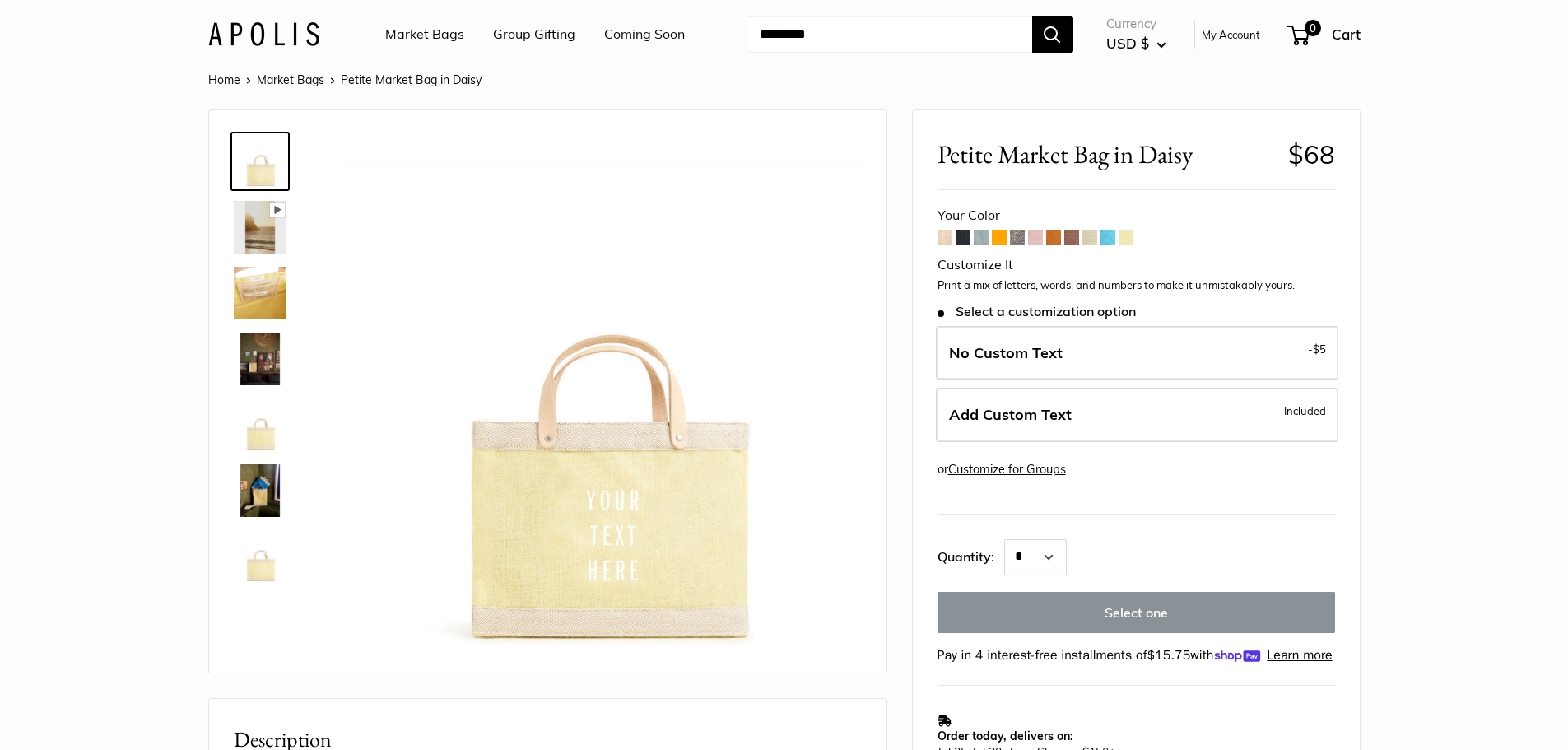 click on "Your Color
-" at bounding box center (1136, 327) 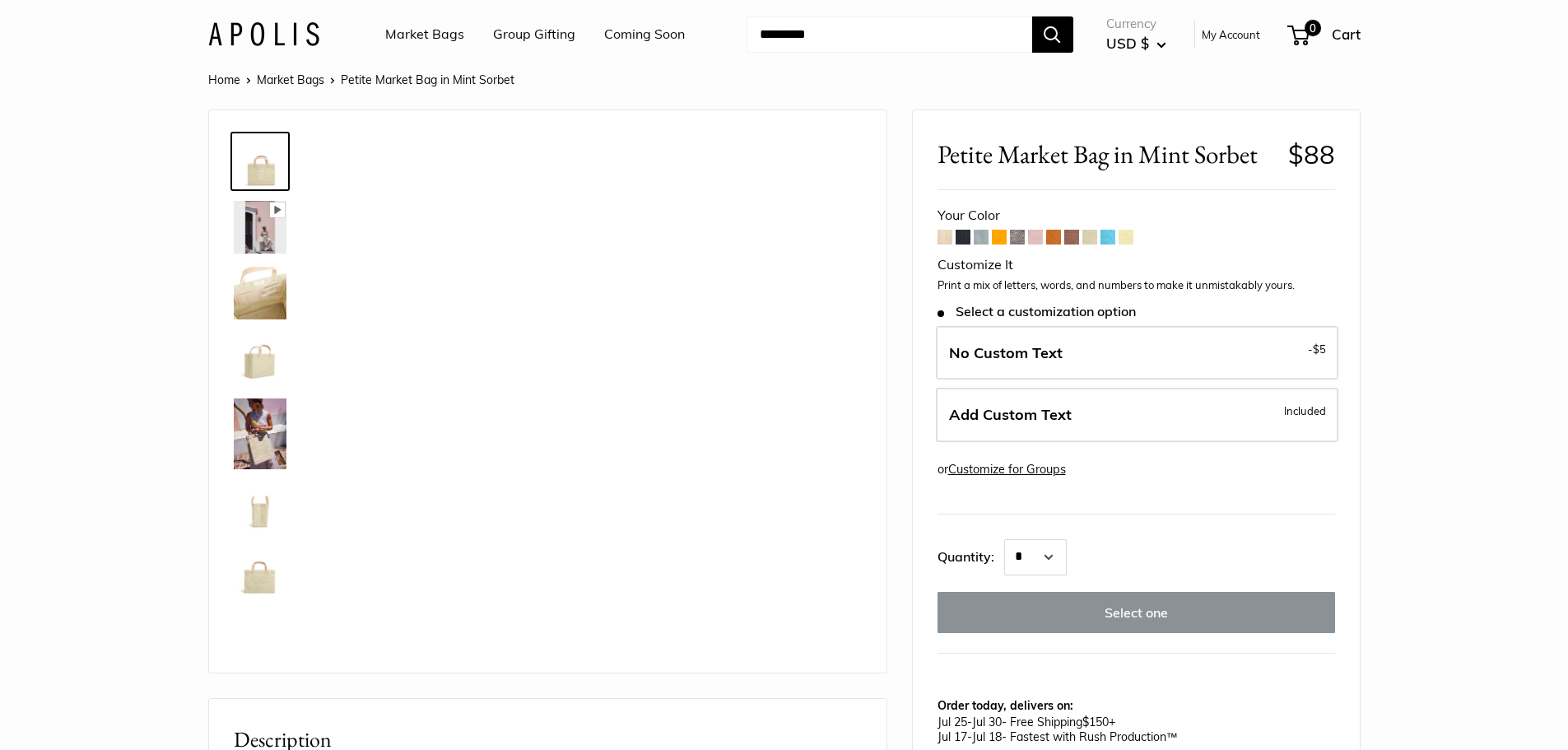 scroll, scrollTop: 0, scrollLeft: 0, axis: both 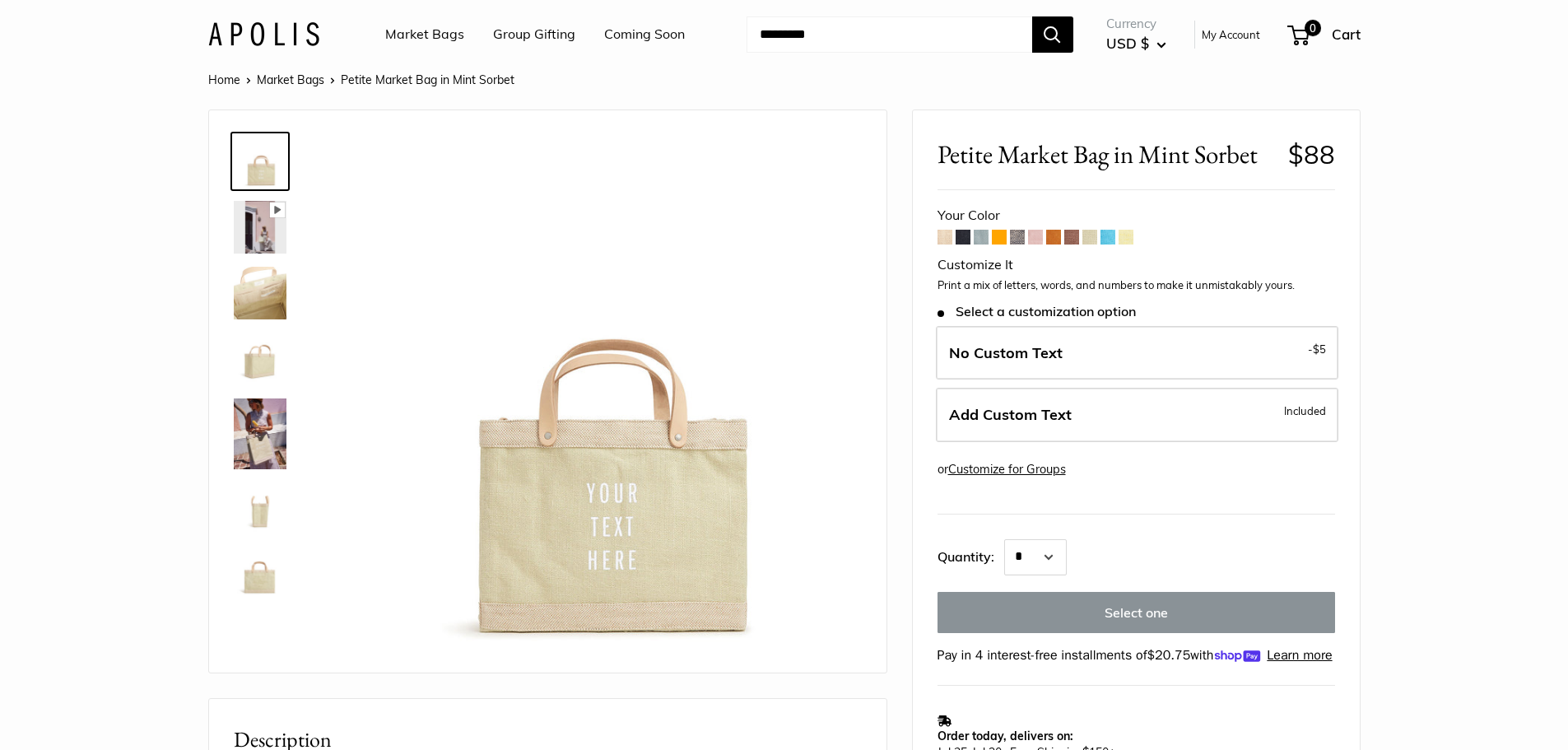 click at bounding box center (1035, 237) 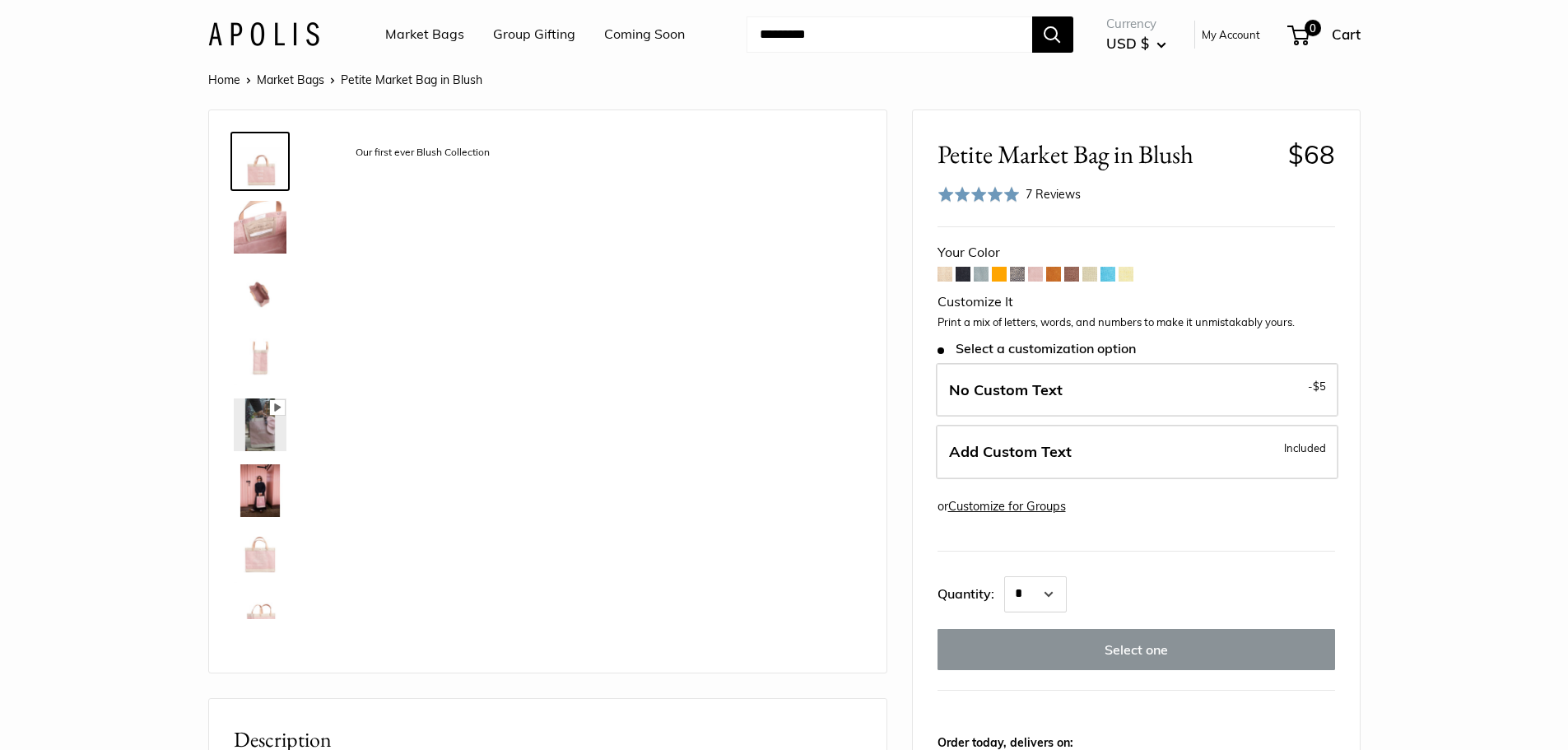 scroll, scrollTop: 0, scrollLeft: 0, axis: both 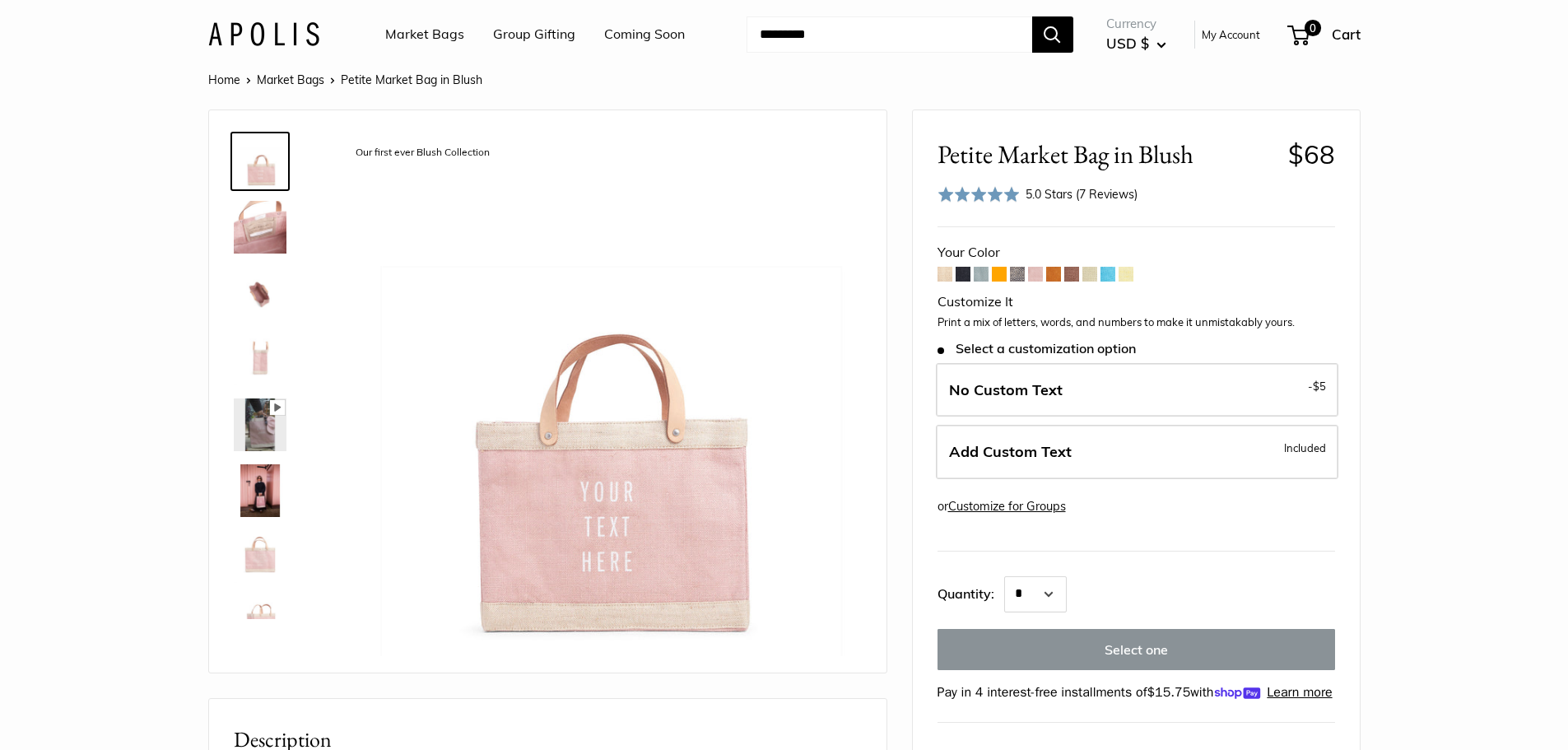click at bounding box center (1090, 274) 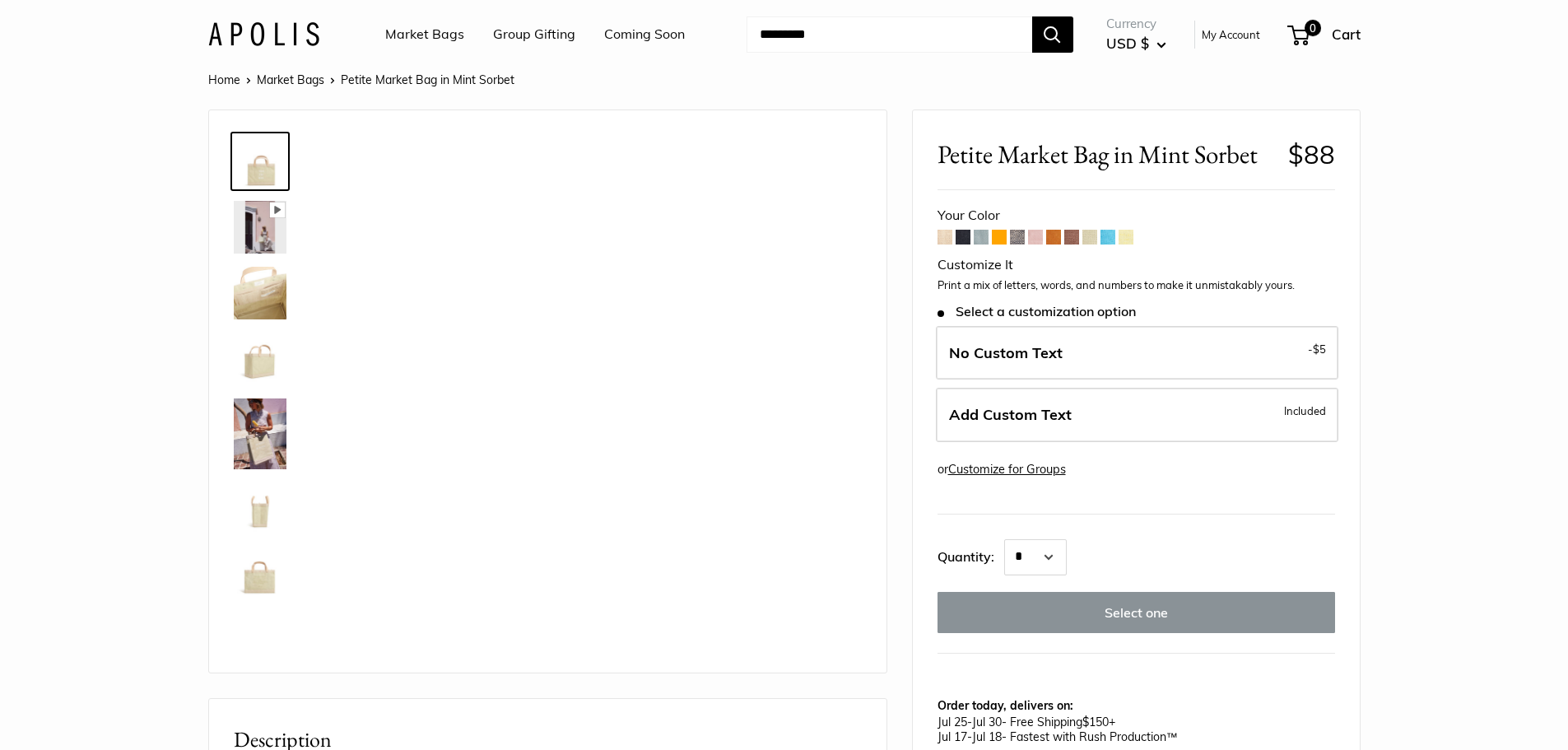 scroll, scrollTop: 0, scrollLeft: 0, axis: both 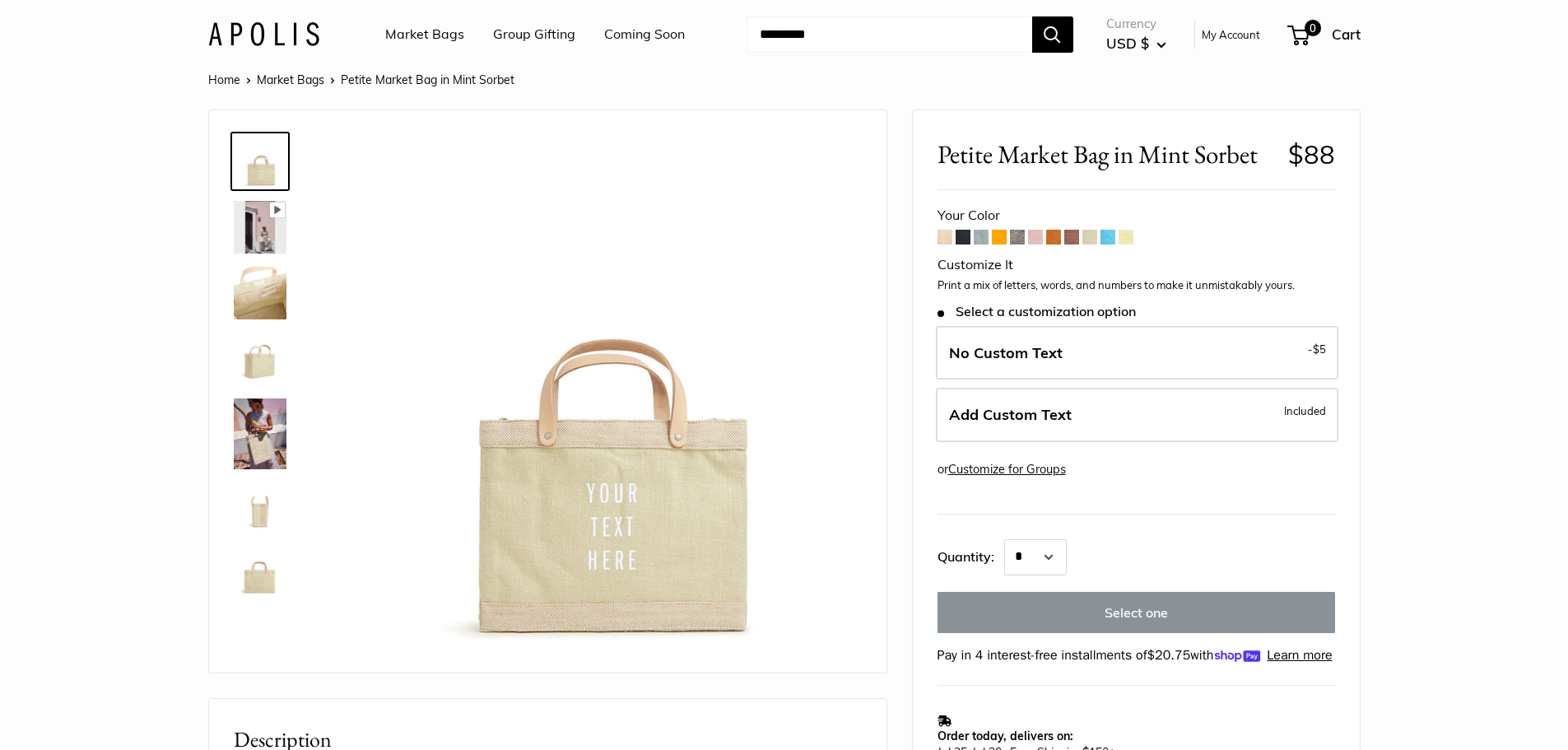 click at bounding box center (1126, 237) 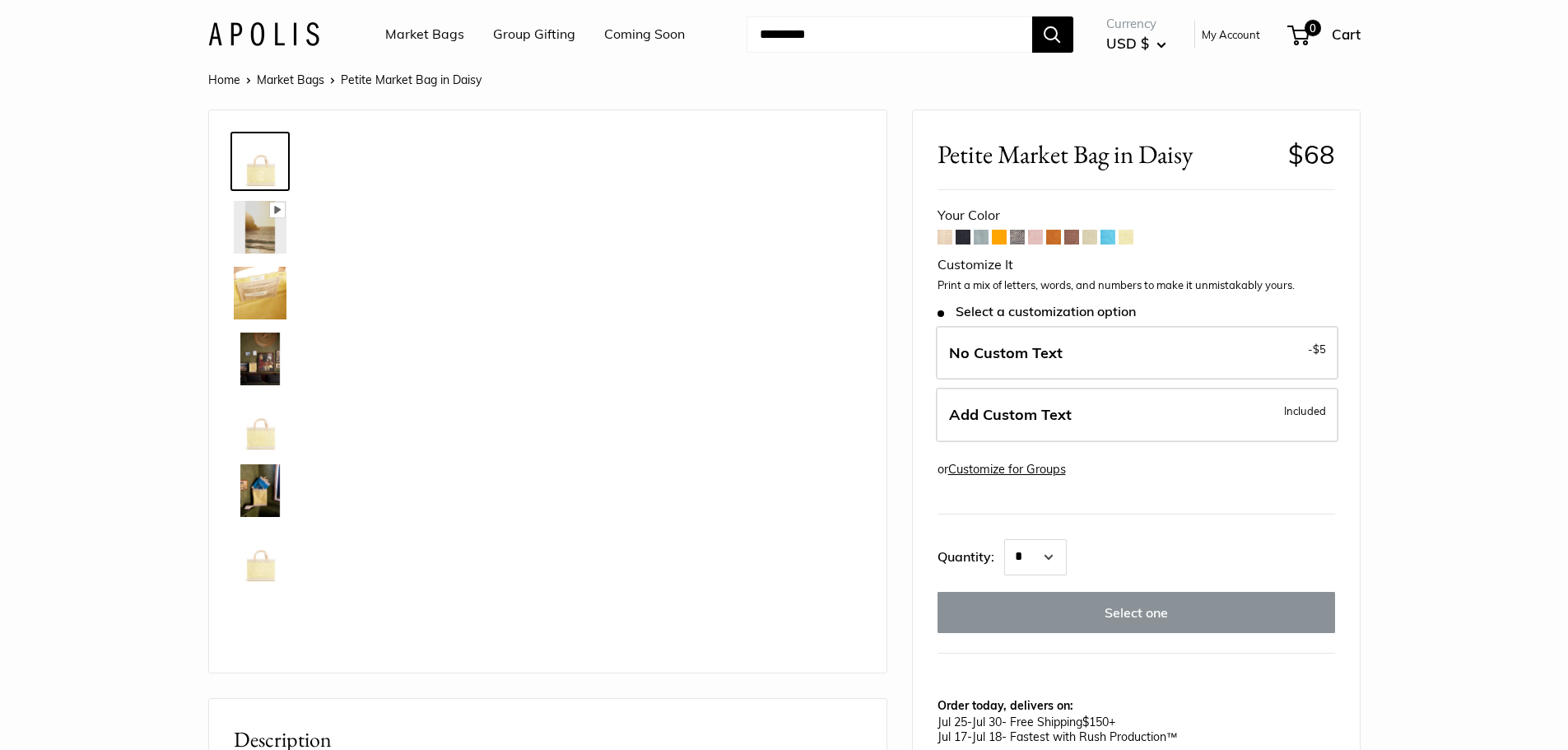 scroll, scrollTop: 0, scrollLeft: 0, axis: both 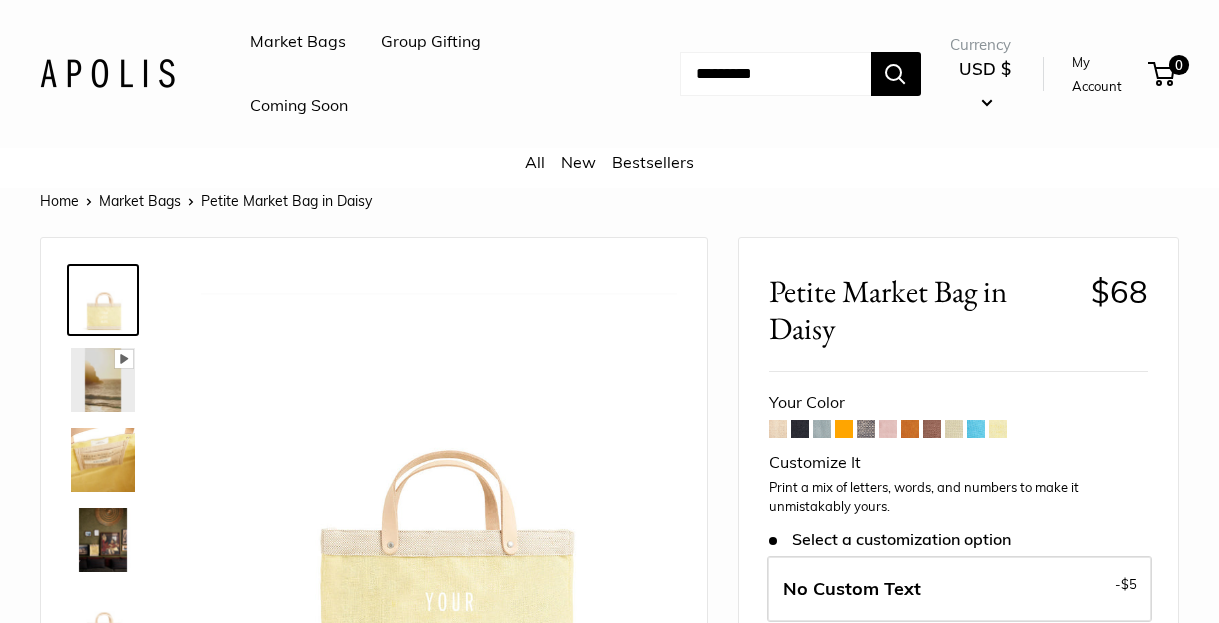 click at bounding box center [822, 429] 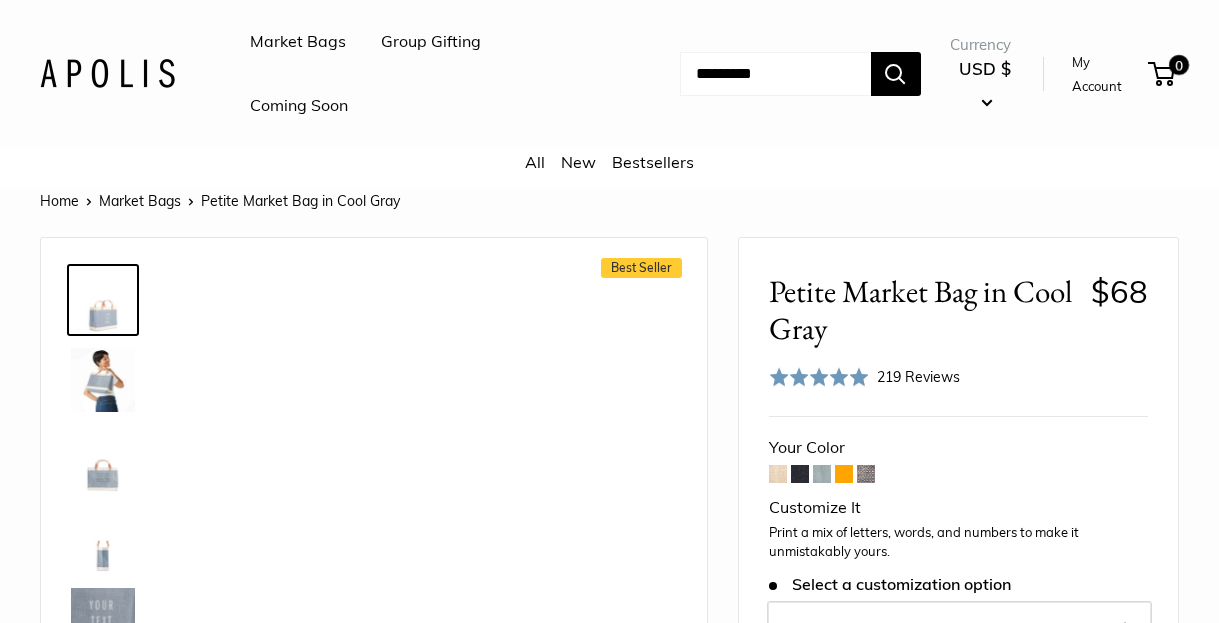 scroll, scrollTop: 0, scrollLeft: 0, axis: both 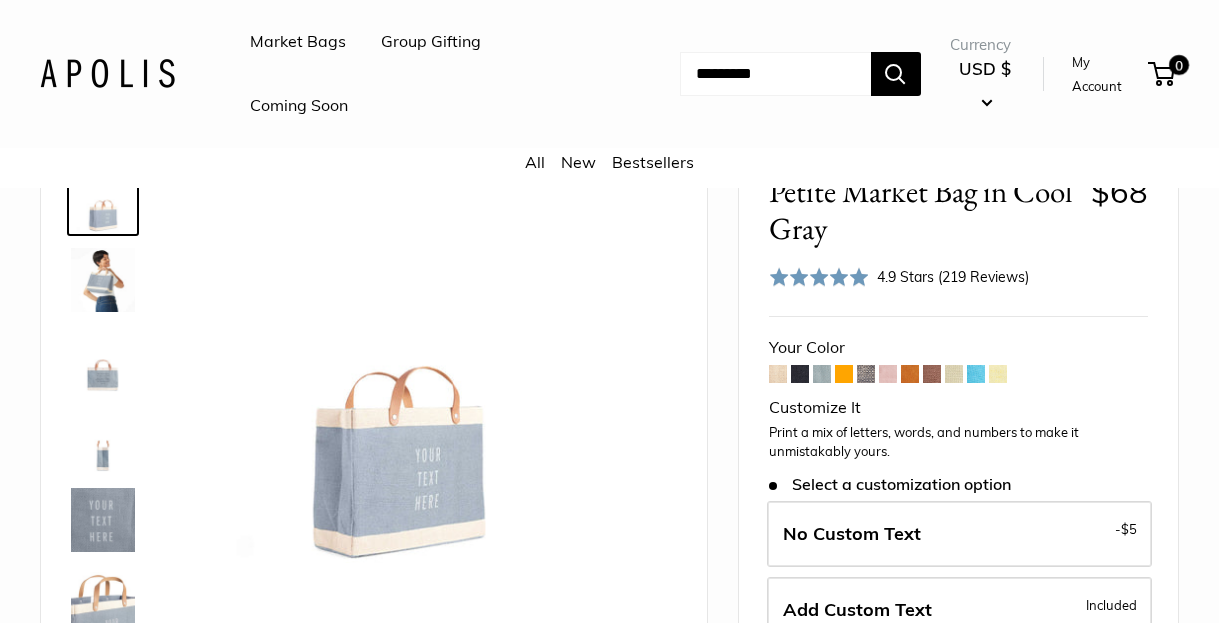 click at bounding box center (866, 374) 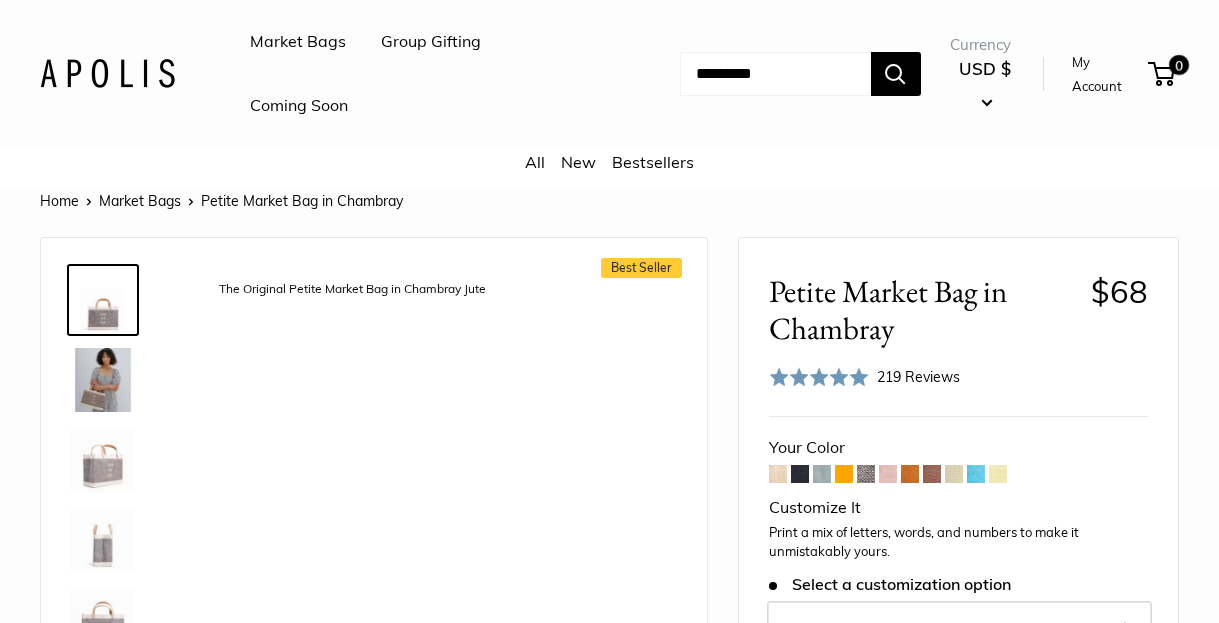 scroll, scrollTop: 0, scrollLeft: 0, axis: both 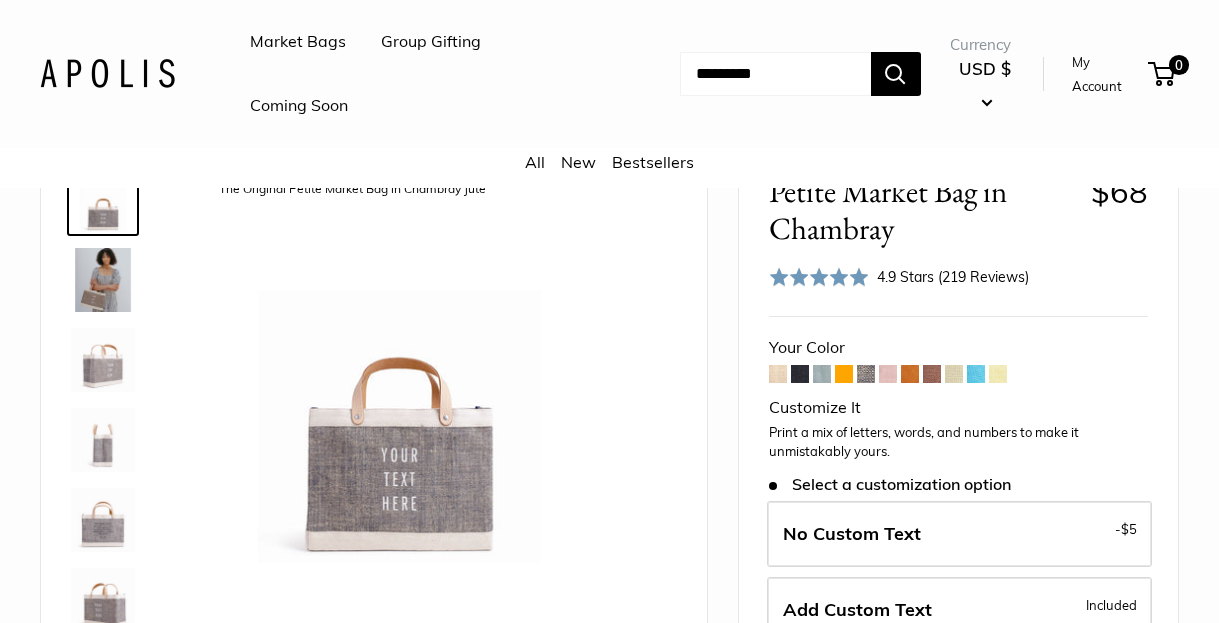 click at bounding box center (888, 374) 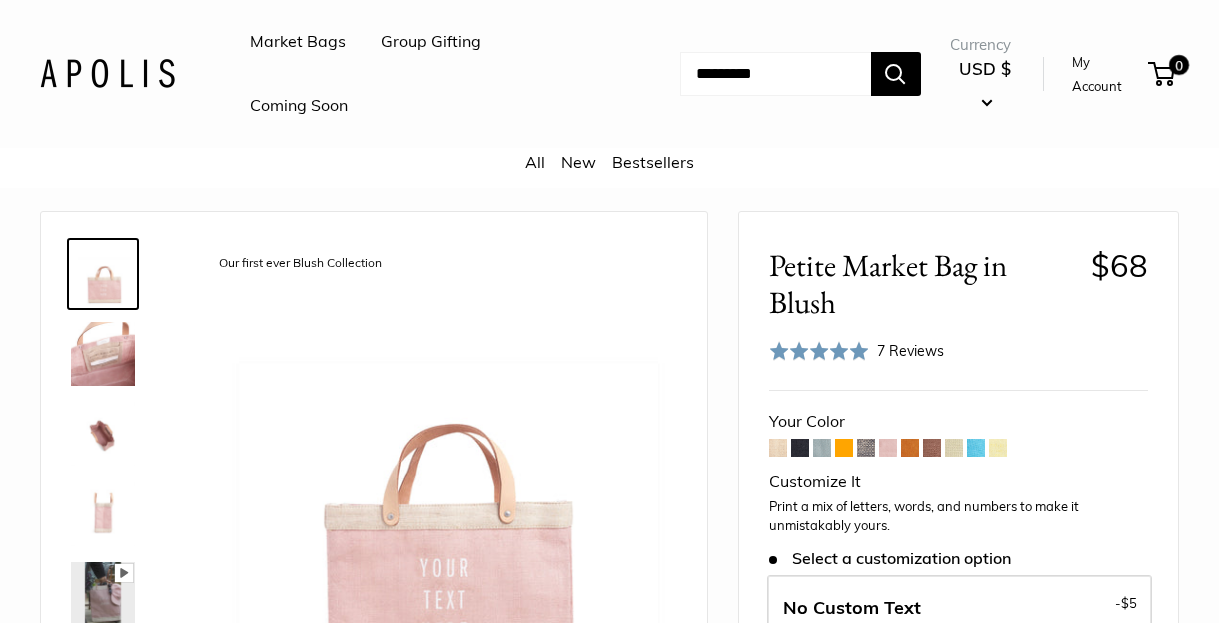scroll, scrollTop: 100, scrollLeft: 0, axis: vertical 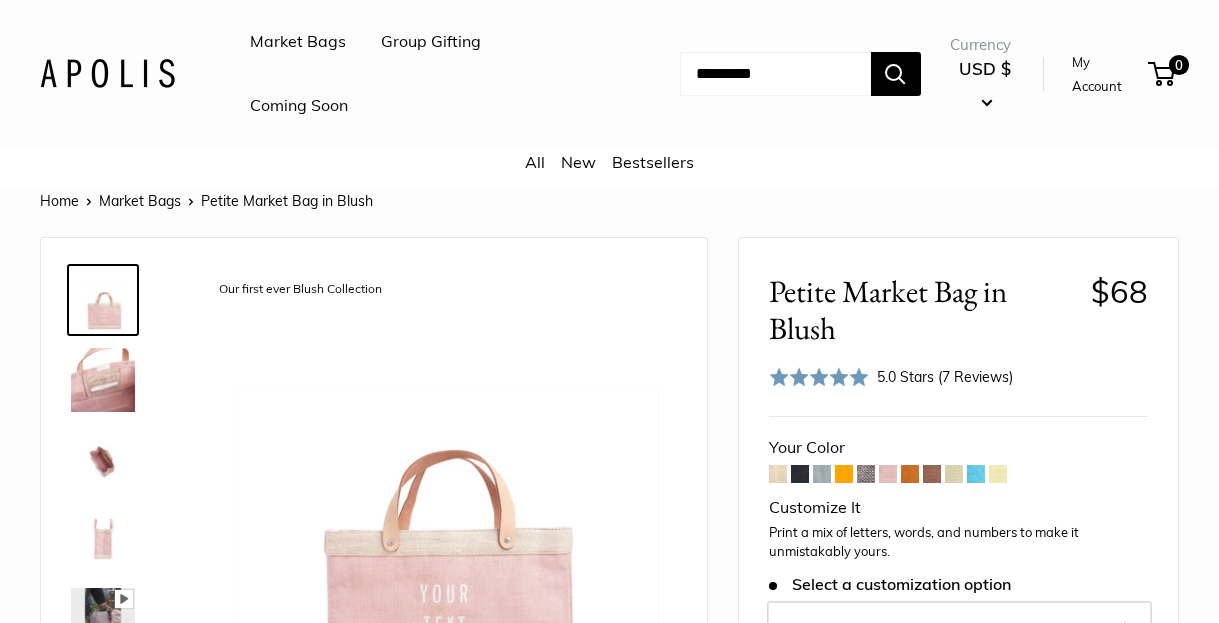 click on "Your Color" at bounding box center (958, 448) 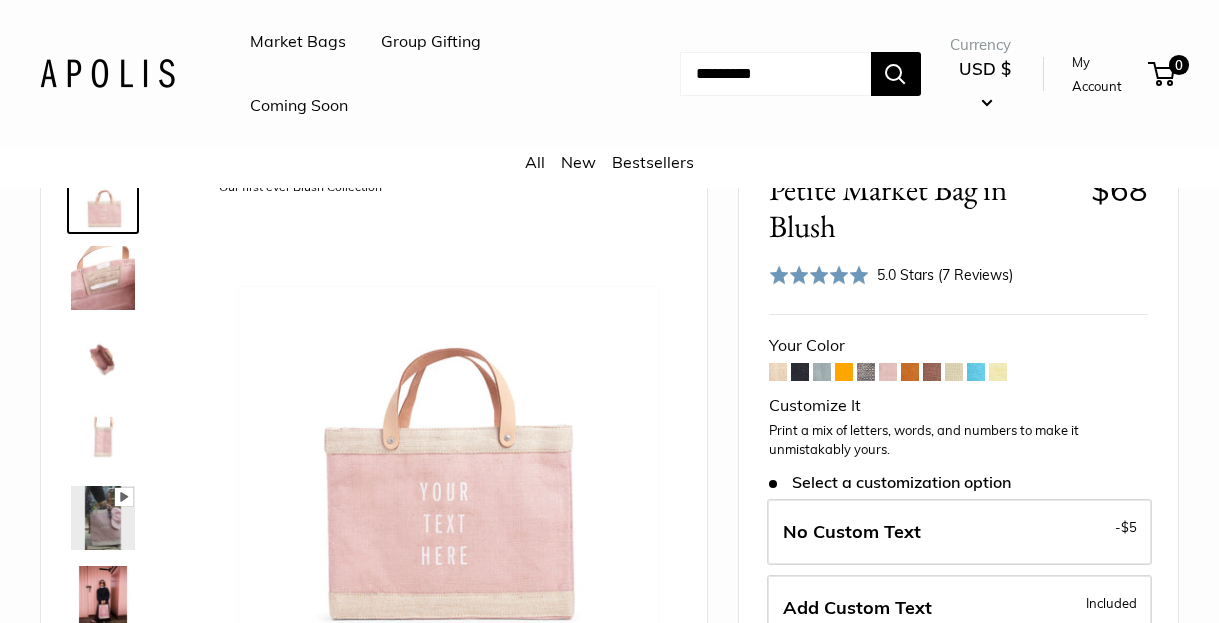 scroll, scrollTop: 0, scrollLeft: 0, axis: both 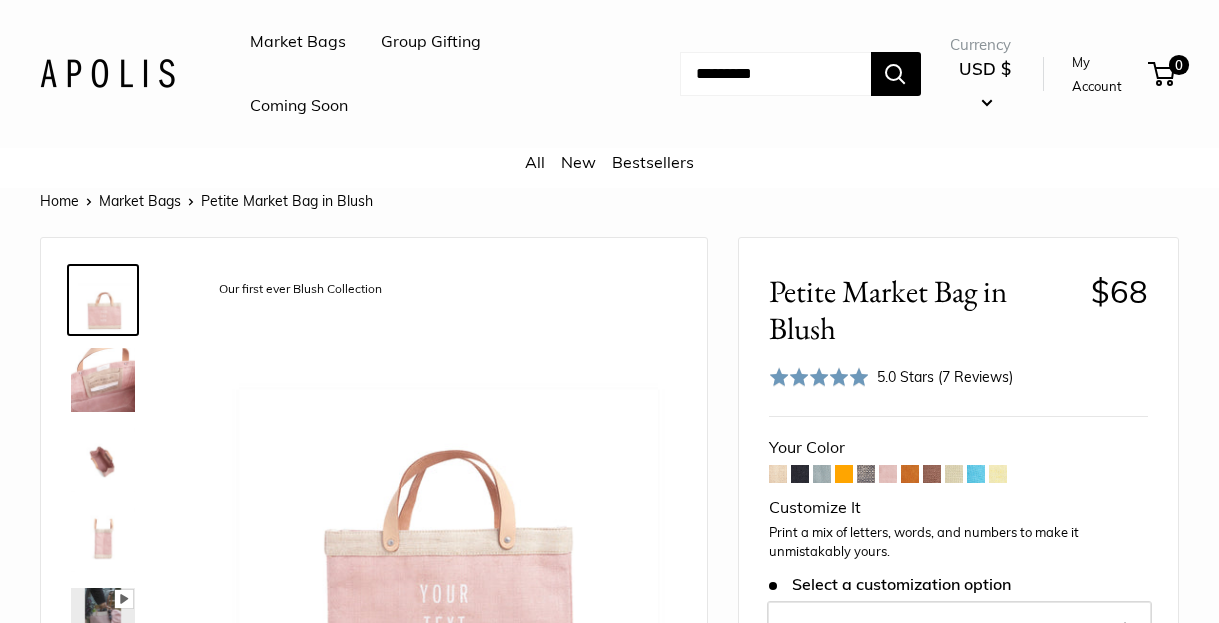 click on "Home
Market Bags
Petite Market Bag in Blush" at bounding box center [609, 201] 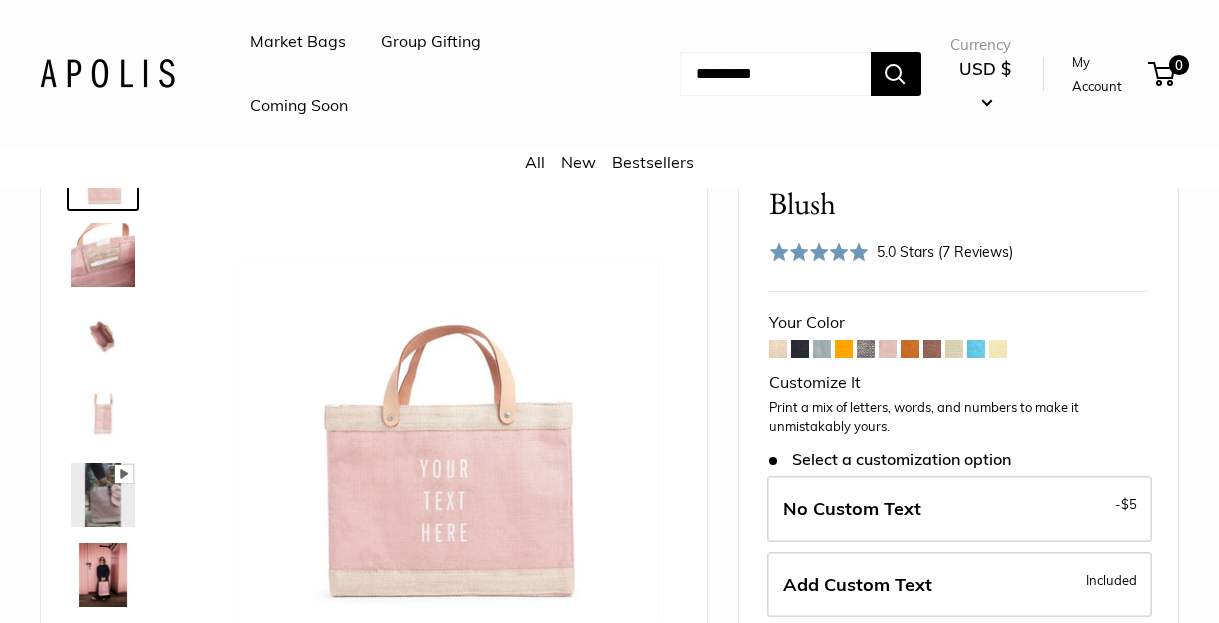 scroll, scrollTop: 0, scrollLeft: 0, axis: both 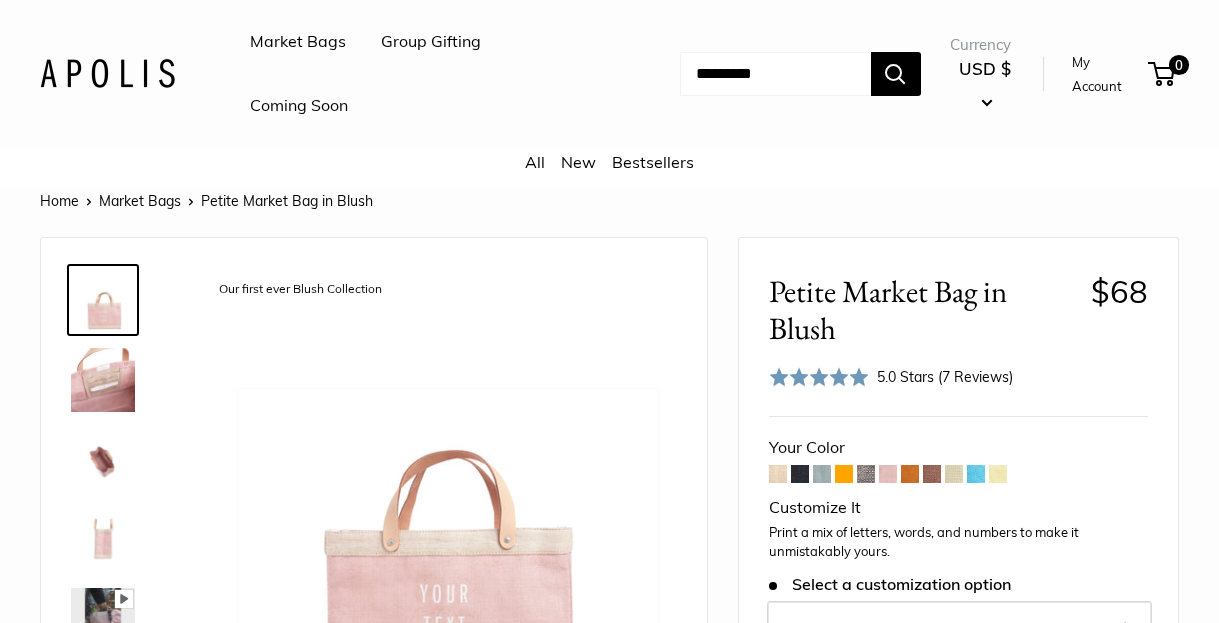 click on "Our first ever Blush Collection
Bird's eye view
Pause Play % buffered 00:00 Unmute Mute Exit fullscreen Enter fullscreen Play
Effortless style wherever you go
Seal of authenticity printed on the backside of every bag." at bounding box center (609, 1078) 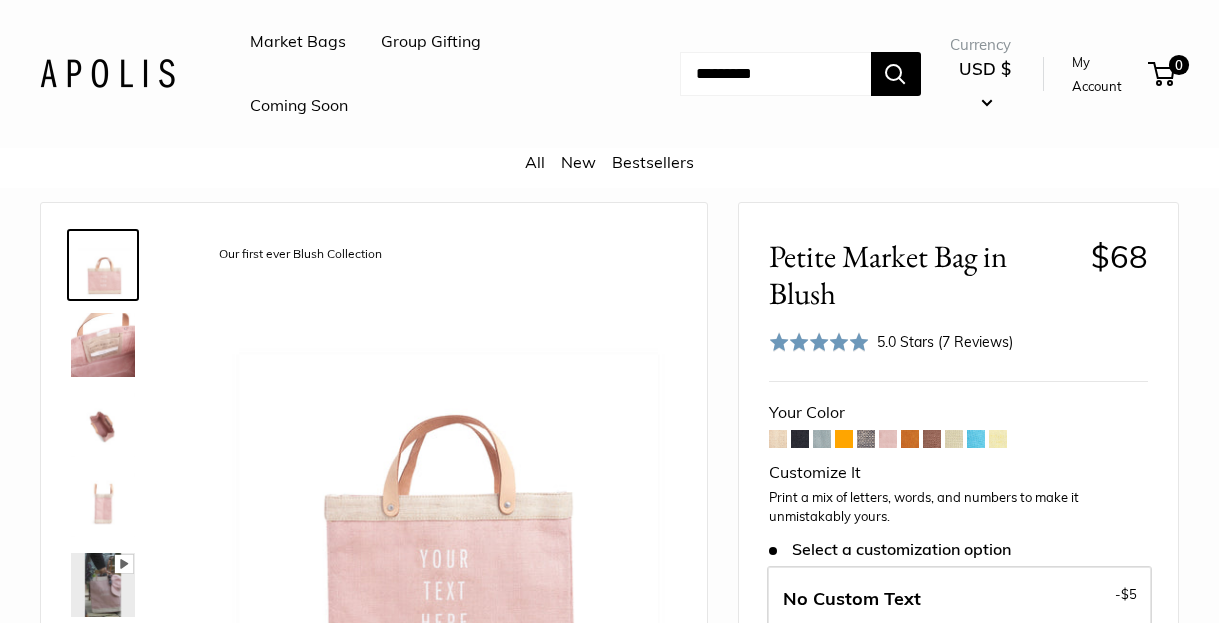 scroll, scrollTop: 0, scrollLeft: 0, axis: both 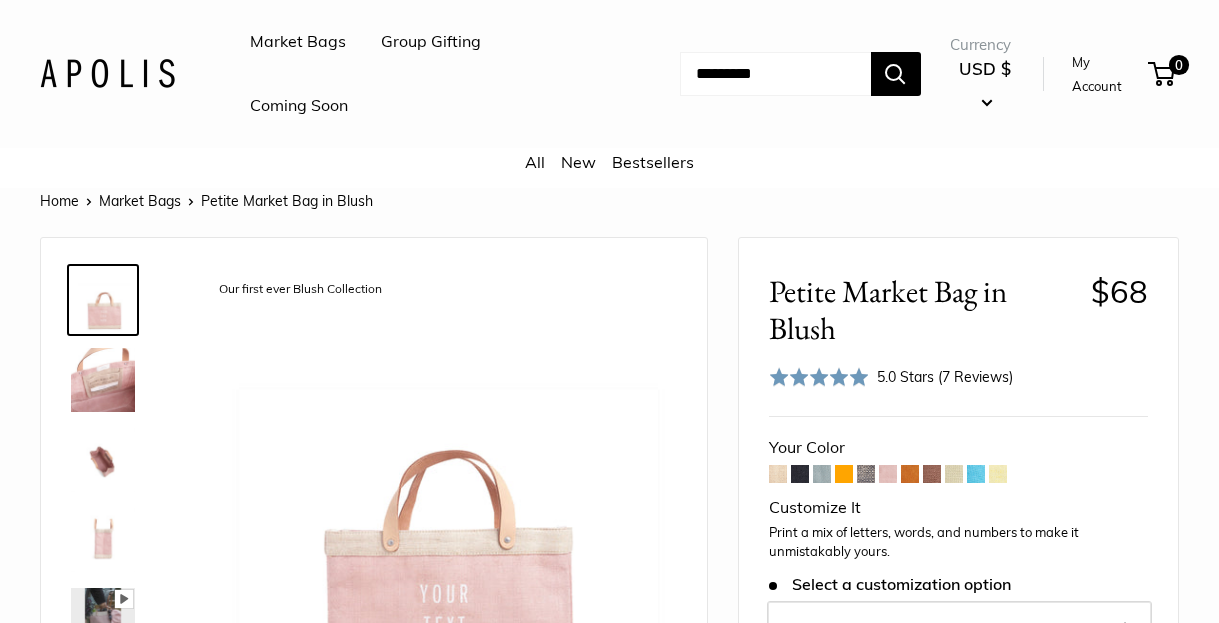 click on "Our first ever Blush Collection
Bird's eye view
Pause Play % buffered 00:00 Unmute Mute Exit fullscreen Enter fullscreen Play
Effortless style wherever you go
Seal of authenticity printed on the backside of every bag." at bounding box center [609, 1078] 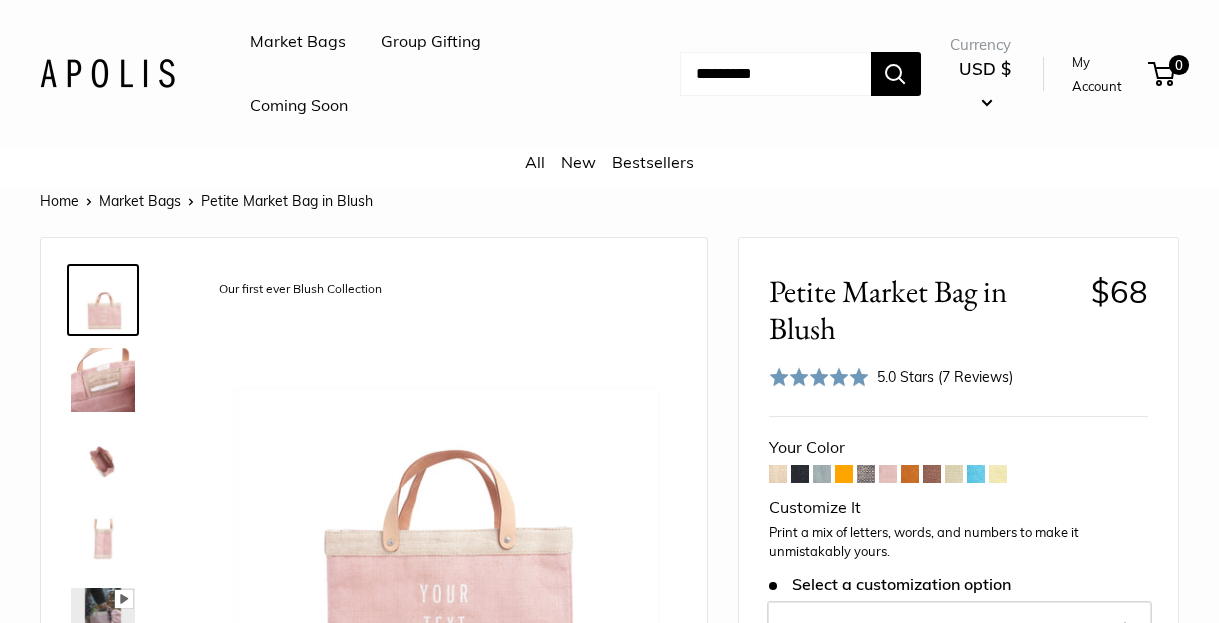click on "All      New      Bestsellers" at bounding box center (609, 168) 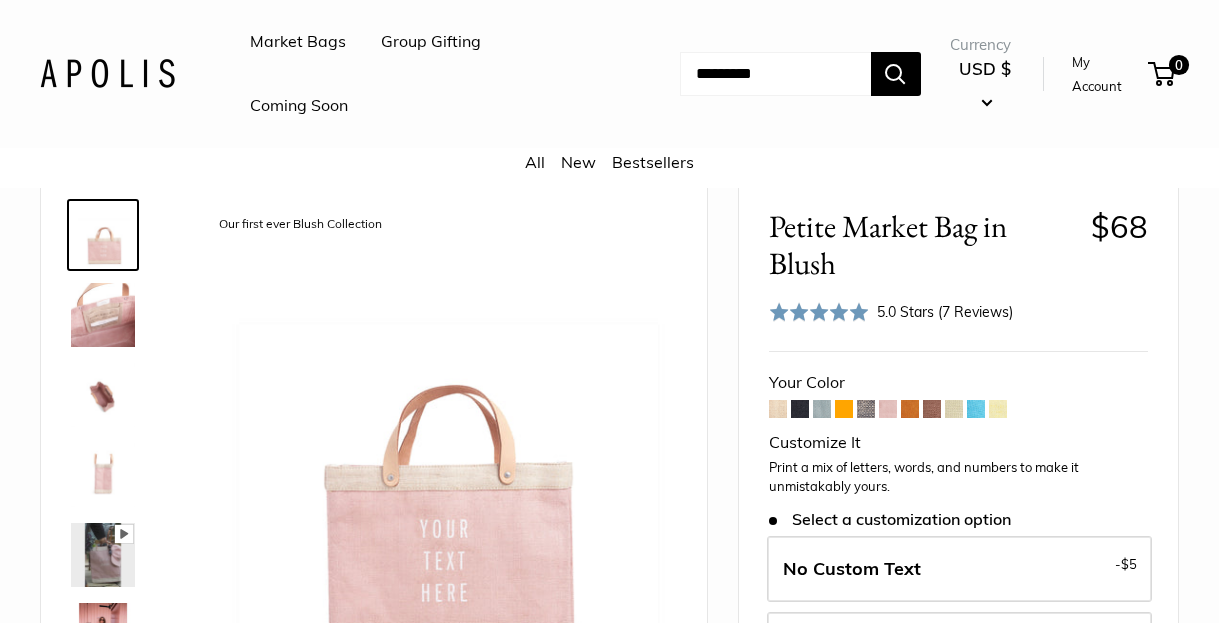 scroll, scrollTop: 100, scrollLeft: 0, axis: vertical 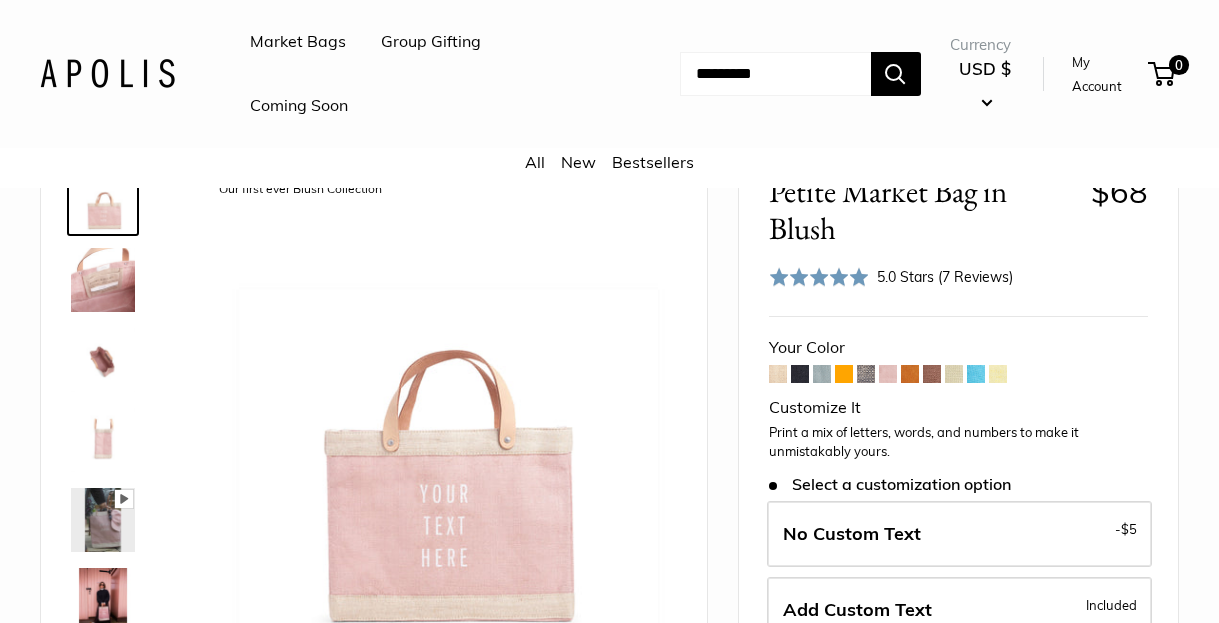 click on "Our first ever Blush Collection
Bird's eye view
Pause Play % buffered 00:00 Unmute Mute Exit fullscreen Enter fullscreen Play
Effortless style wherever you go
Seal of authenticity printed on the backside of every bag." at bounding box center (609, 978) 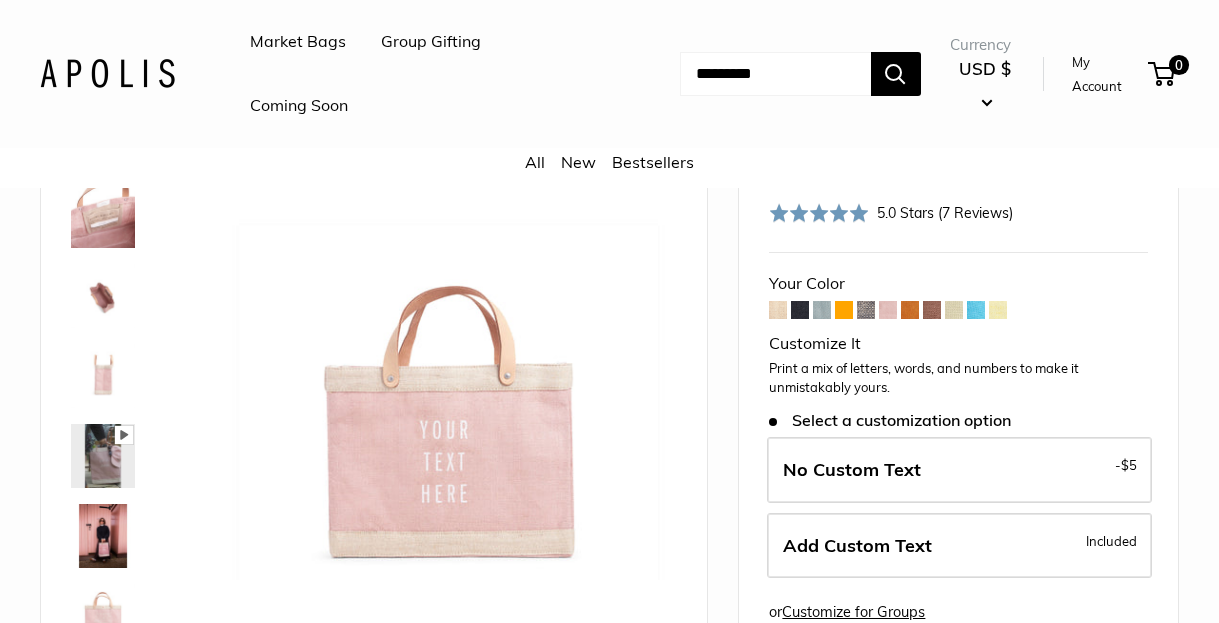 scroll, scrollTop: 200, scrollLeft: 0, axis: vertical 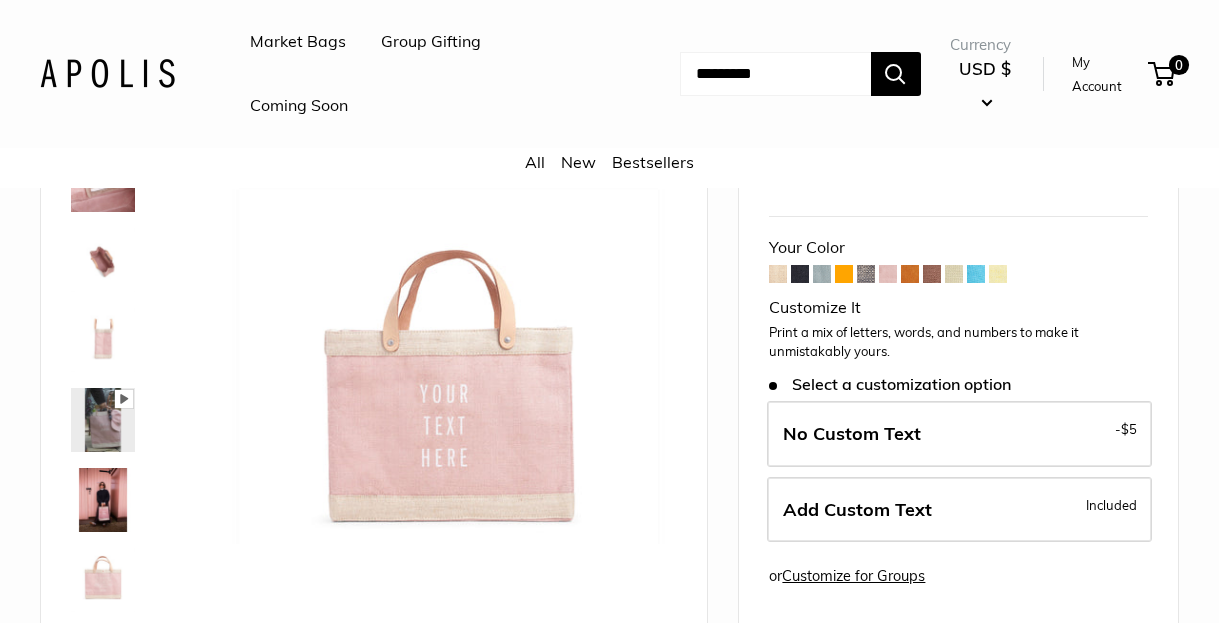 click on "Home
Market Bags
Petite Market Bag in Blush
Our first ever Blush Collection
Bird's eye view
Pause Play % buffered 00:00 Unmute Mute Exit fullscreen Enter fullscreen Play" at bounding box center [609, 854] 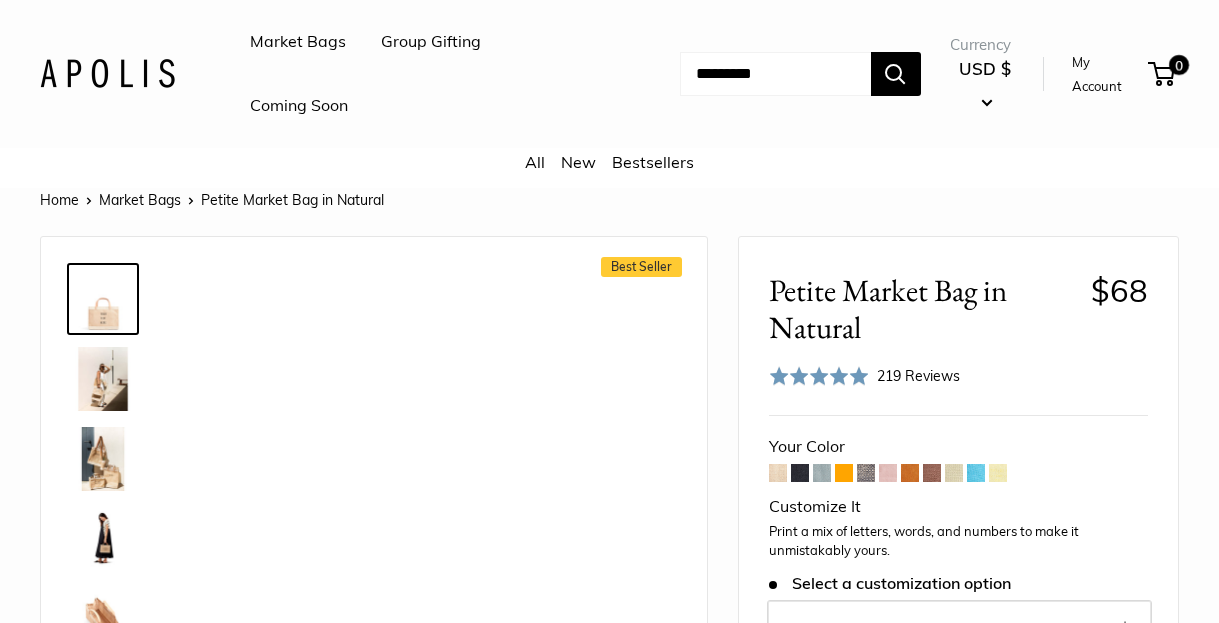 scroll, scrollTop: 0, scrollLeft: 0, axis: both 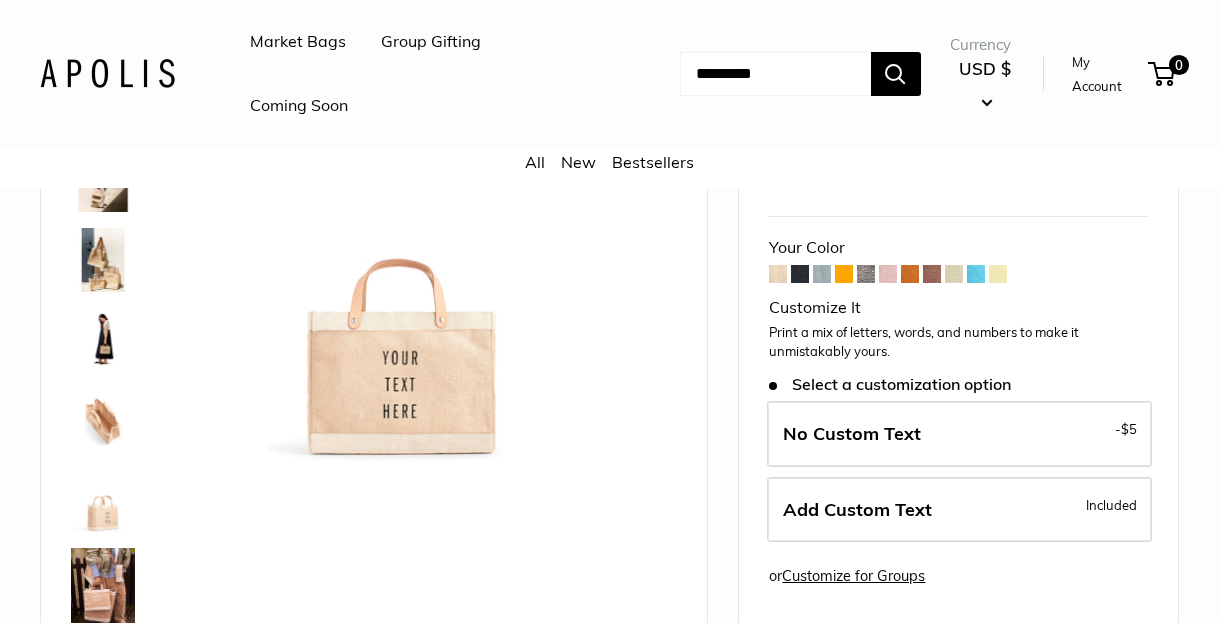 click at bounding box center [954, 274] 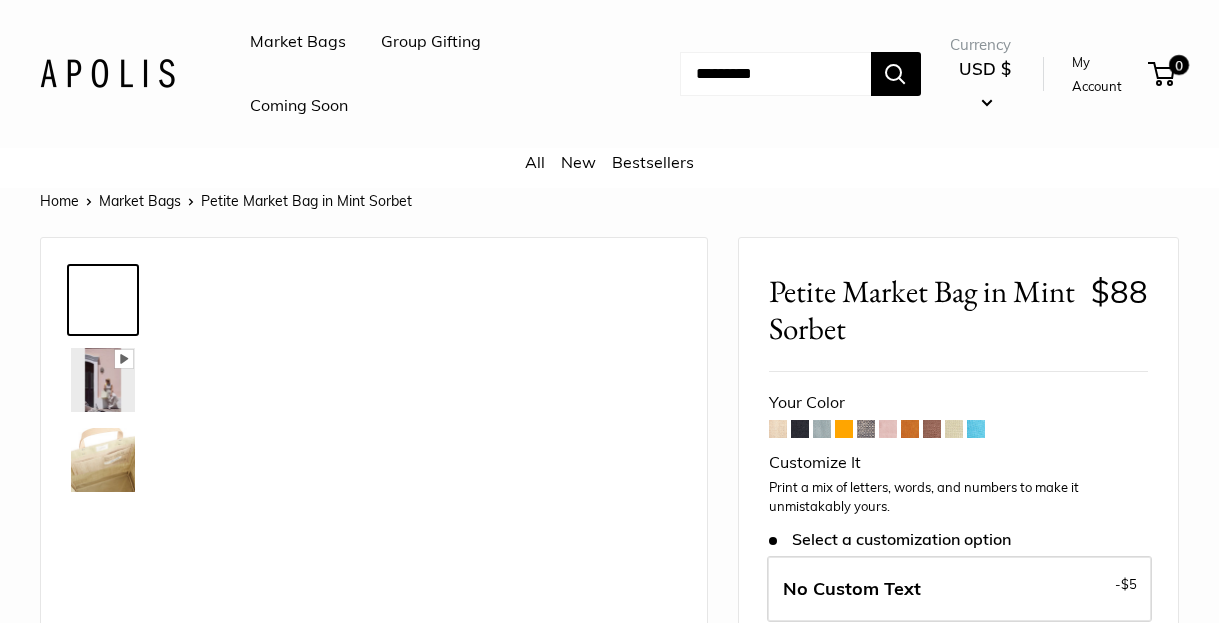 scroll, scrollTop: 0, scrollLeft: 0, axis: both 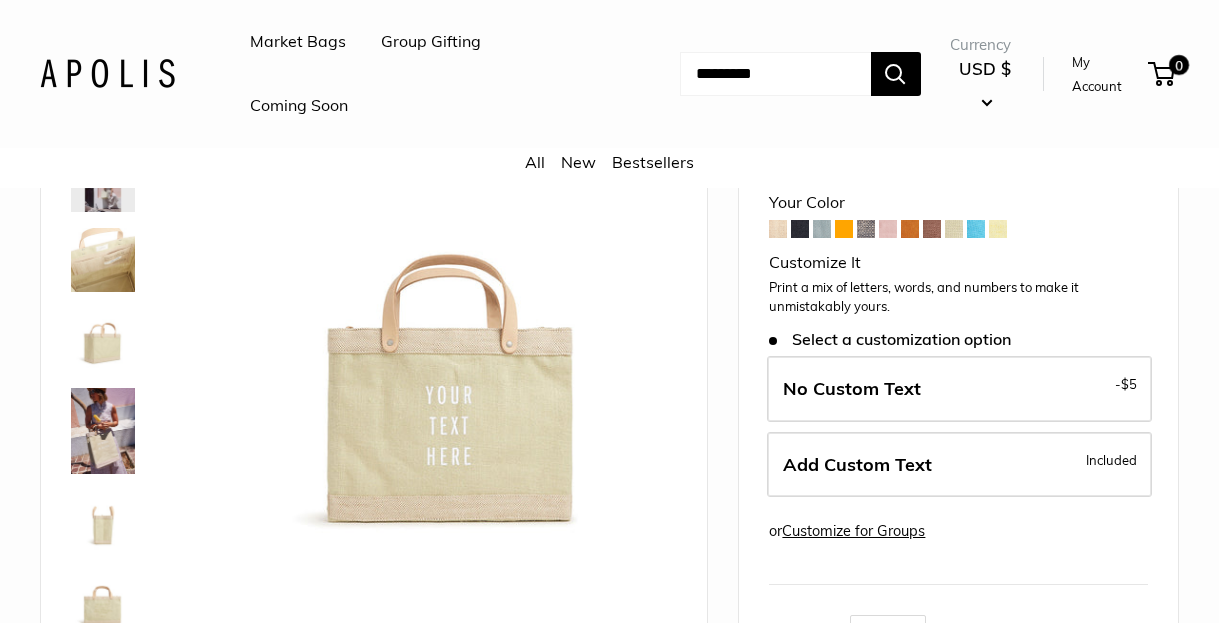 click at bounding box center [888, 229] 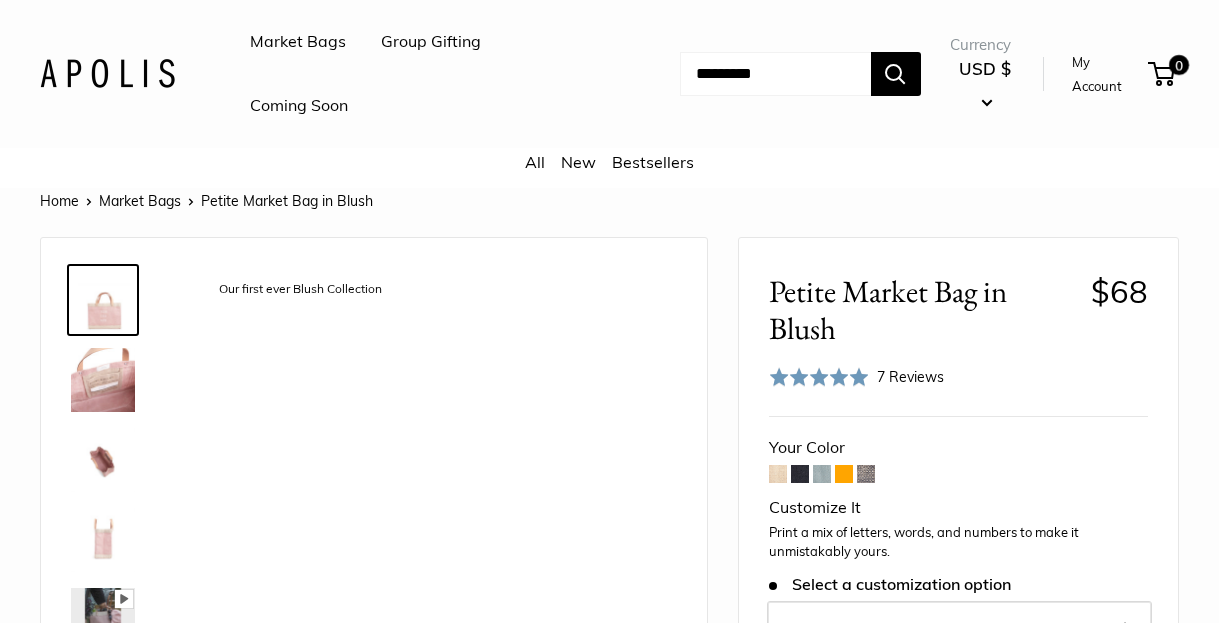 scroll, scrollTop: 0, scrollLeft: 0, axis: both 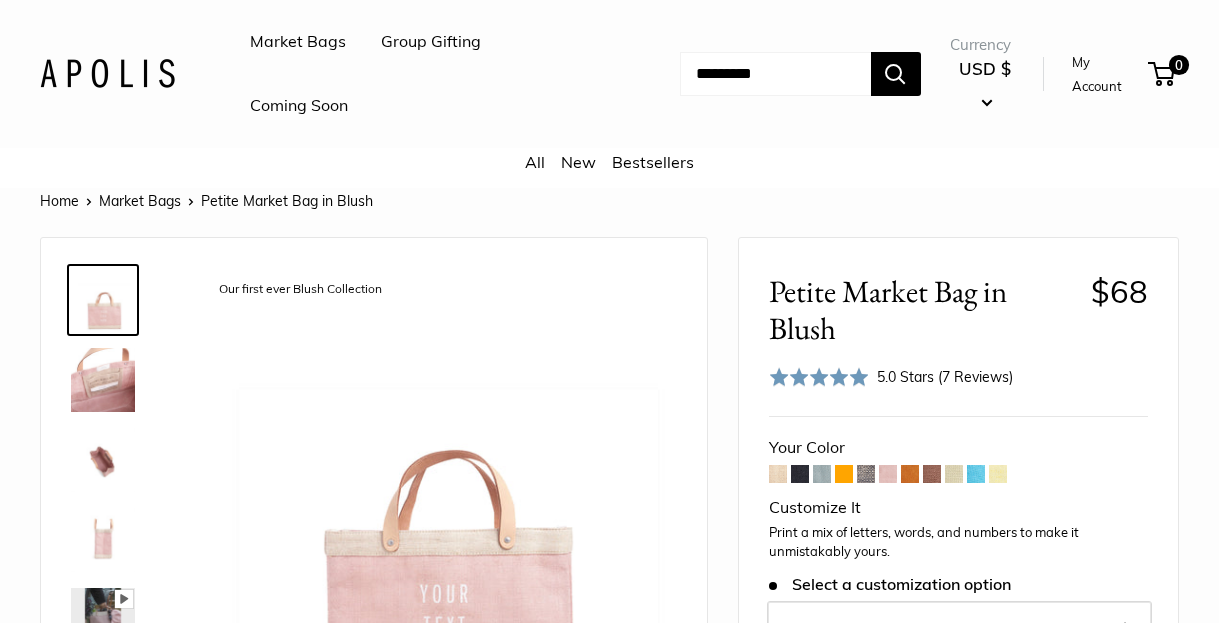 click at bounding box center [998, 474] 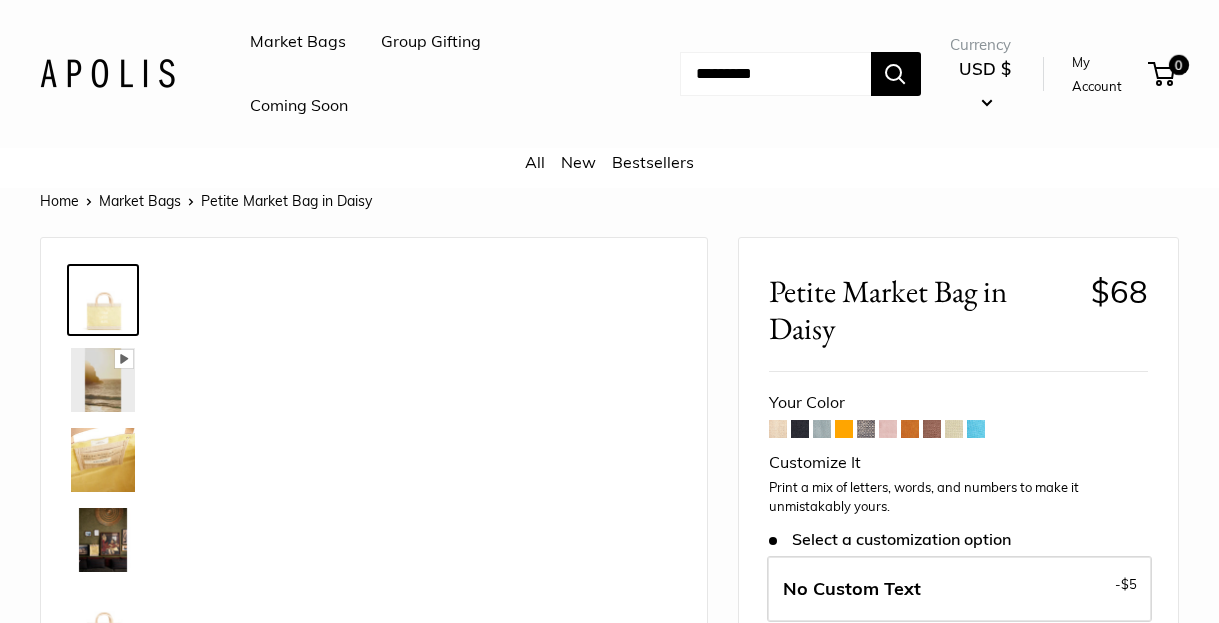 scroll, scrollTop: 0, scrollLeft: 0, axis: both 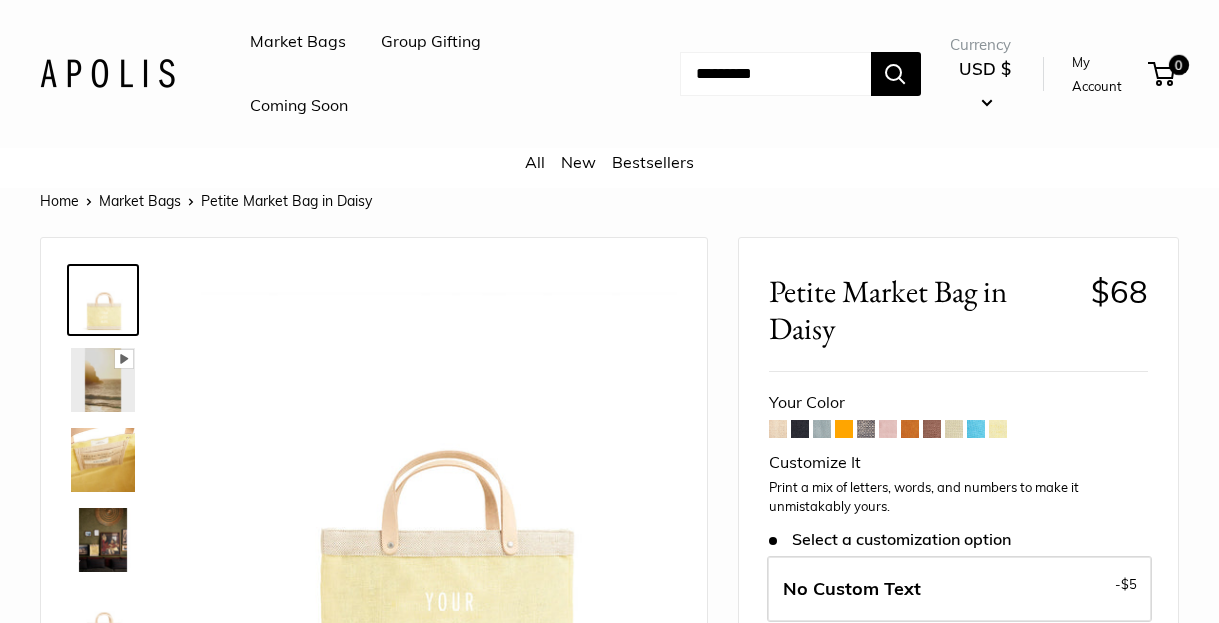 click at bounding box center (888, 429) 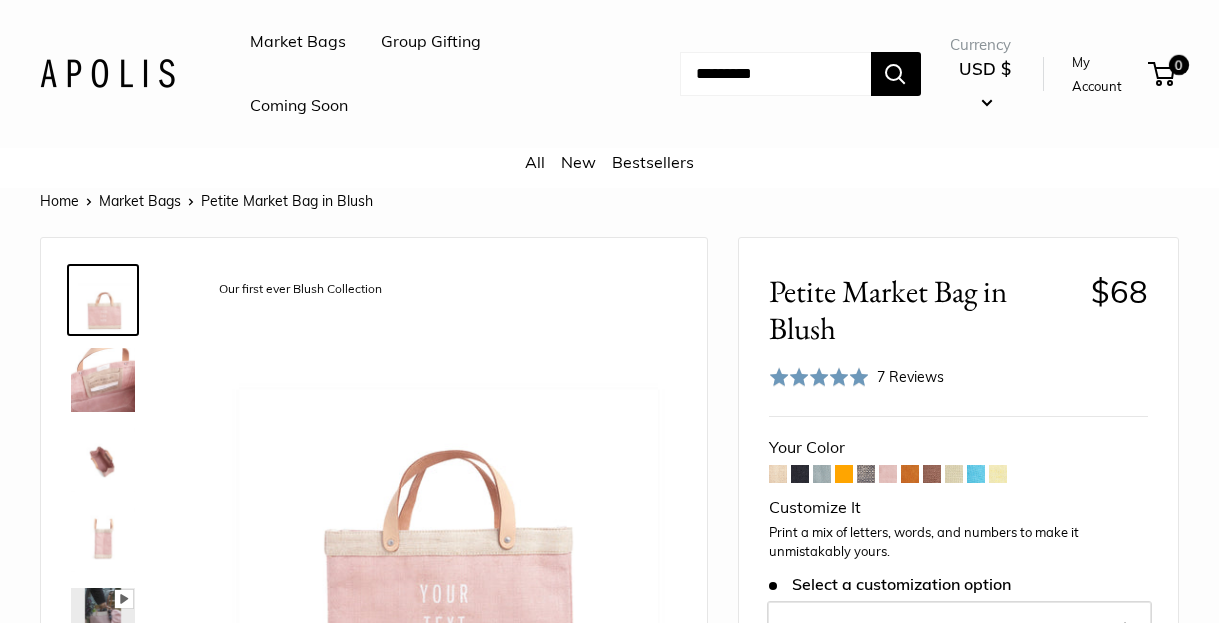 scroll, scrollTop: 65, scrollLeft: 0, axis: vertical 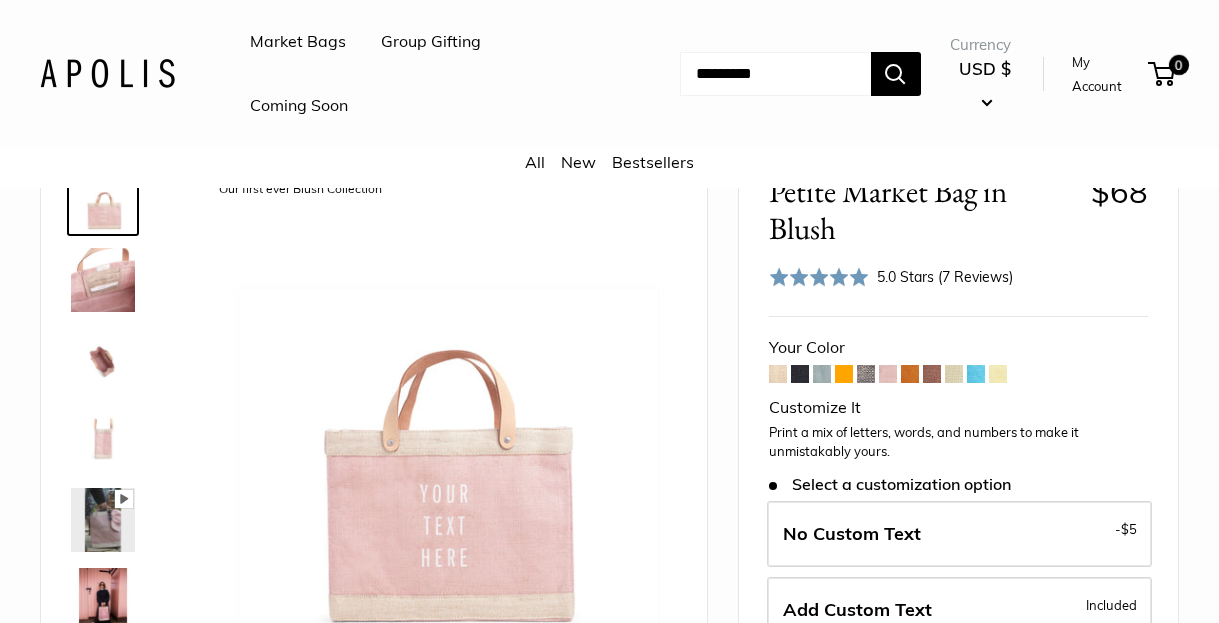 click at bounding box center [954, 374] 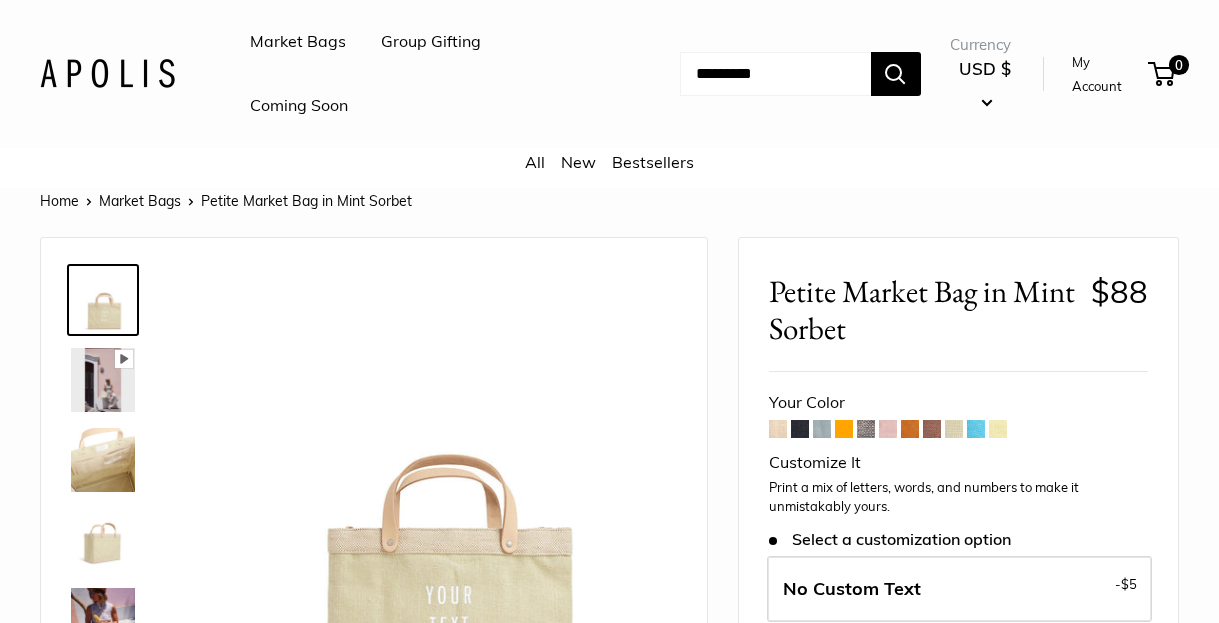 scroll, scrollTop: 369, scrollLeft: 0, axis: vertical 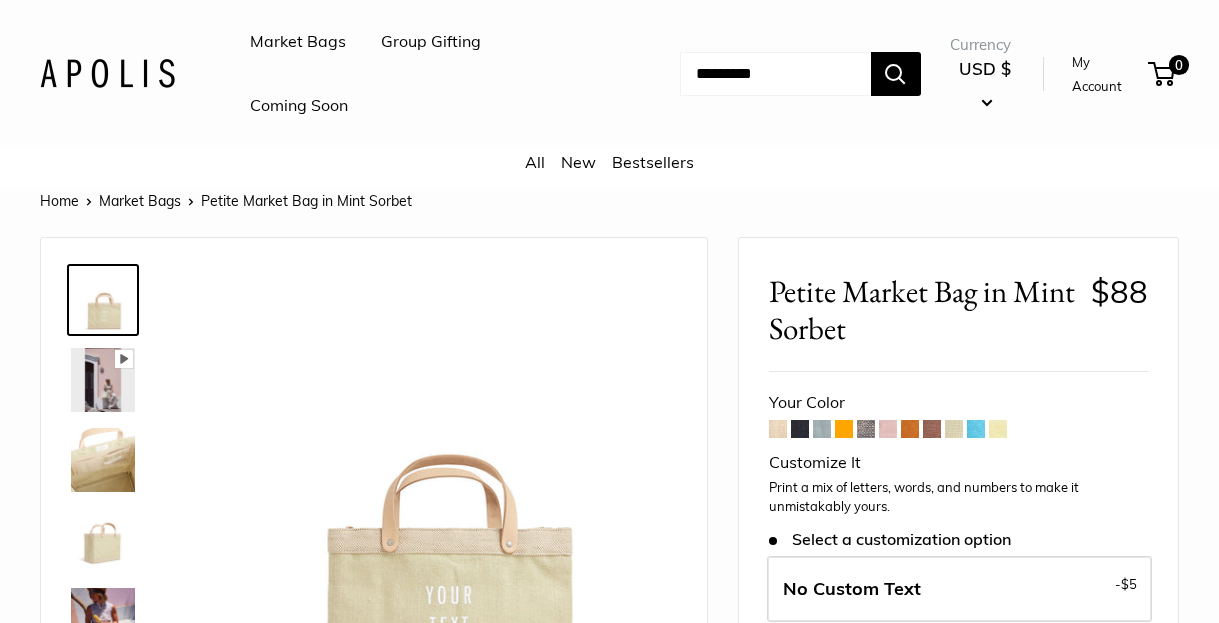 click on "Home
Market Bags
Petite Market Bag in Mint Sorbet" at bounding box center (609, 201) 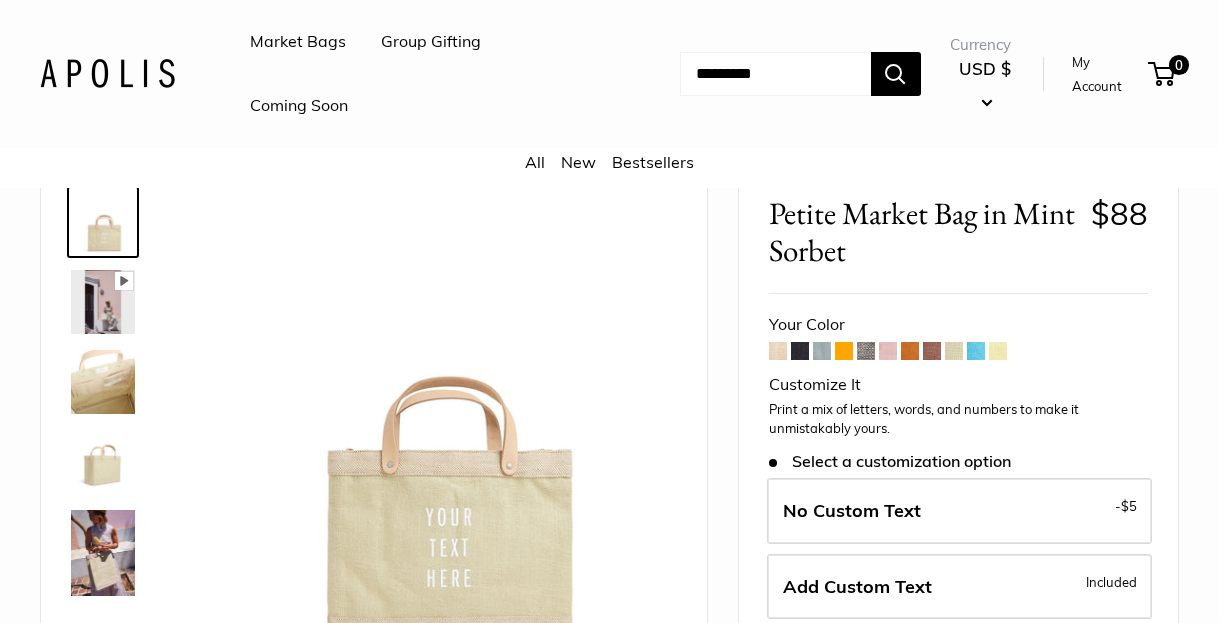 scroll, scrollTop: 0, scrollLeft: 0, axis: both 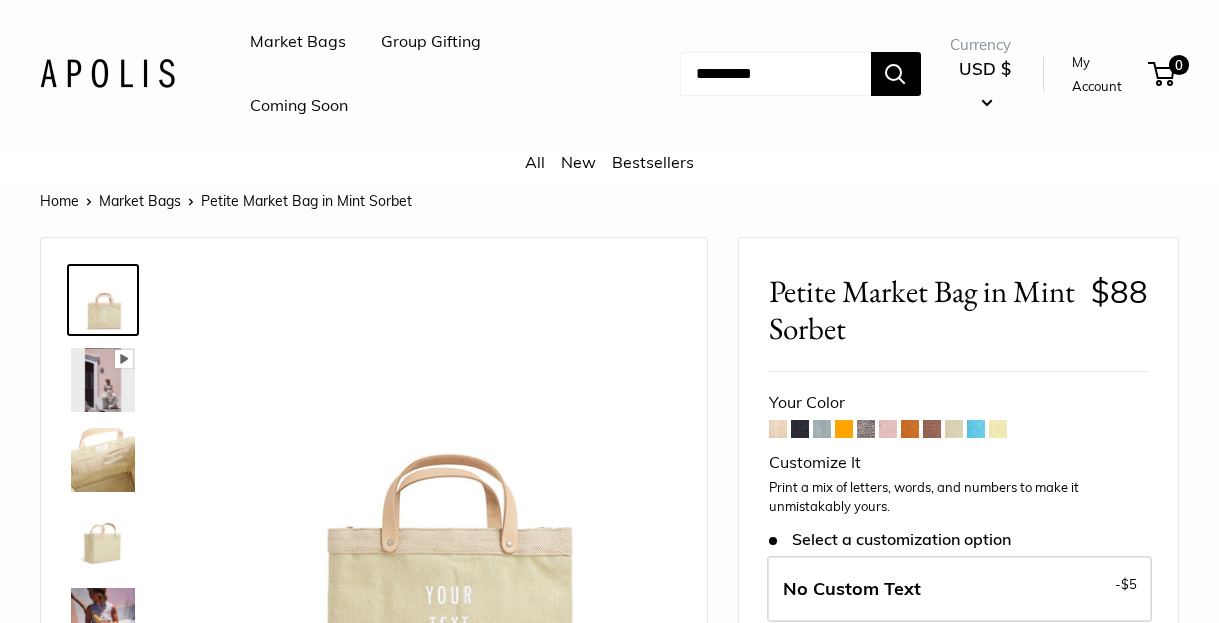 click on "All      New      Bestsellers" at bounding box center [609, 168] 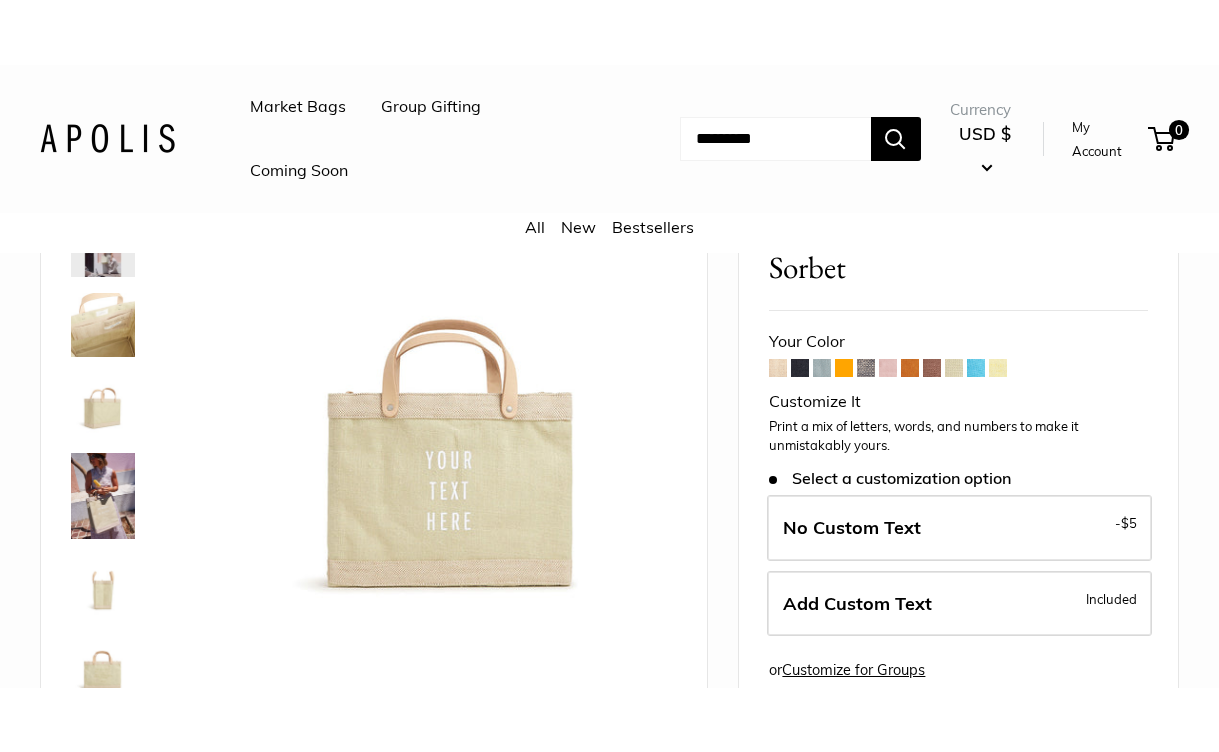 scroll, scrollTop: 0, scrollLeft: 0, axis: both 